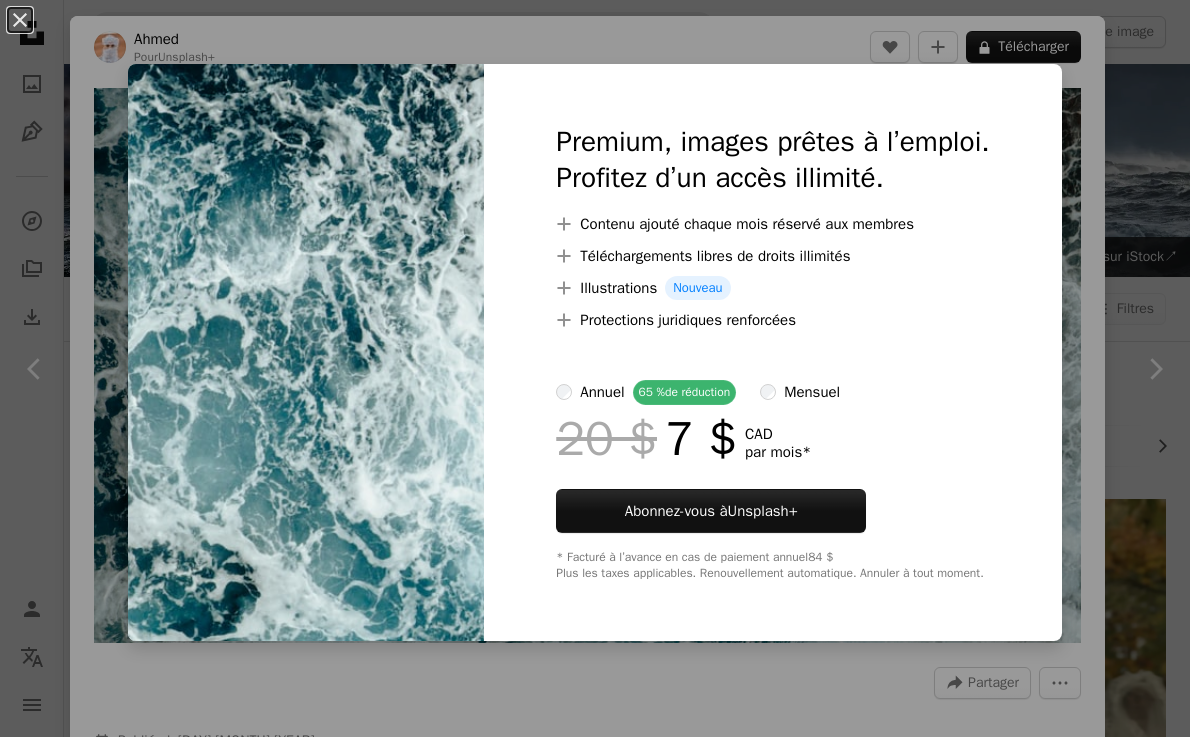 scroll, scrollTop: 822, scrollLeft: 0, axis: vertical 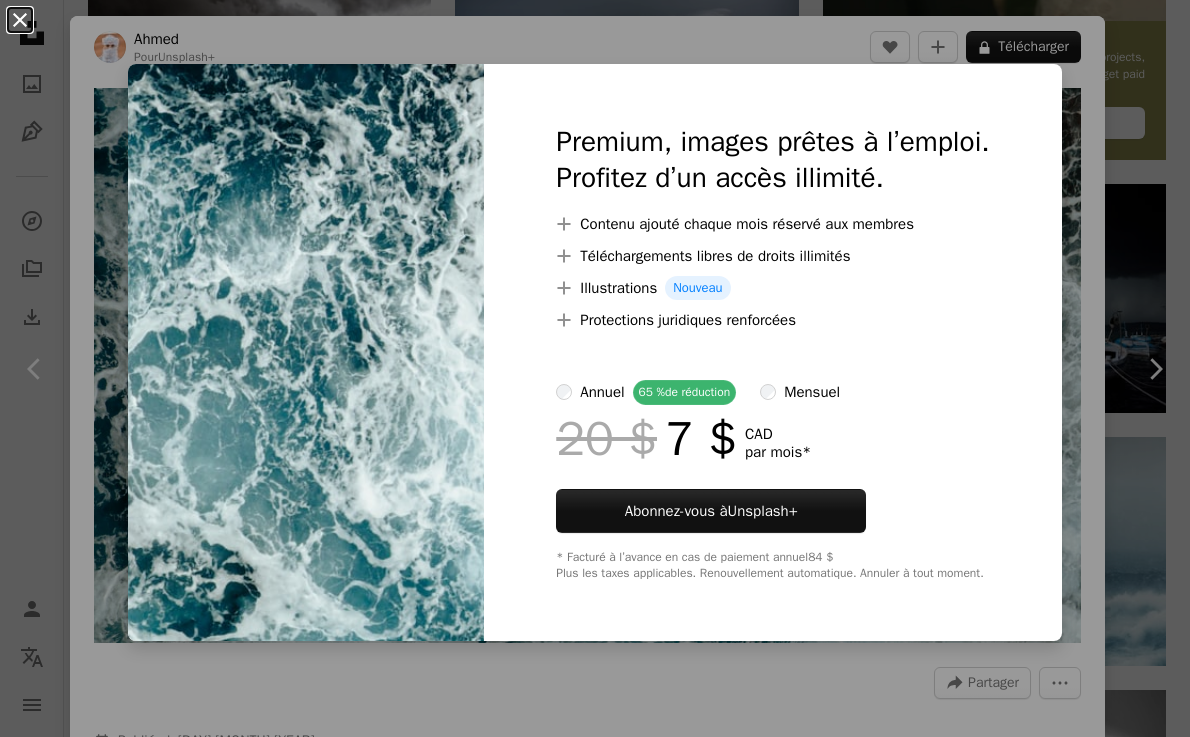 click on "An X shape" at bounding box center [20, 20] 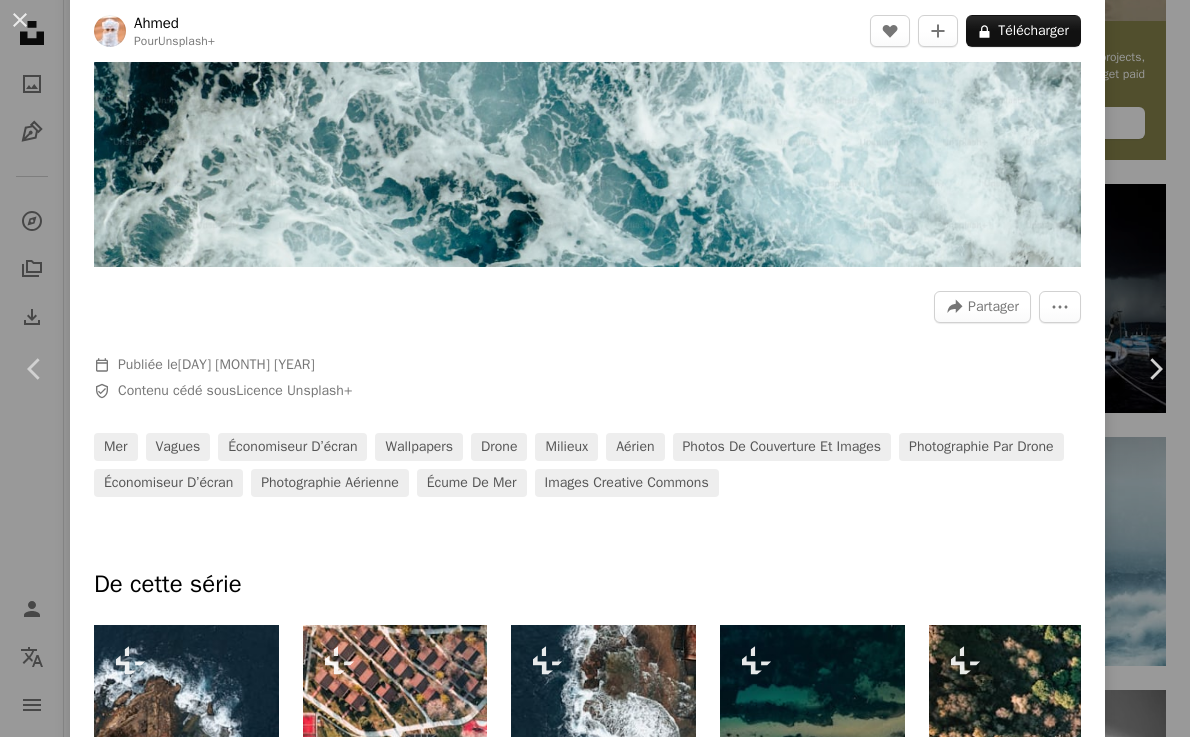 scroll, scrollTop: 0, scrollLeft: 0, axis: both 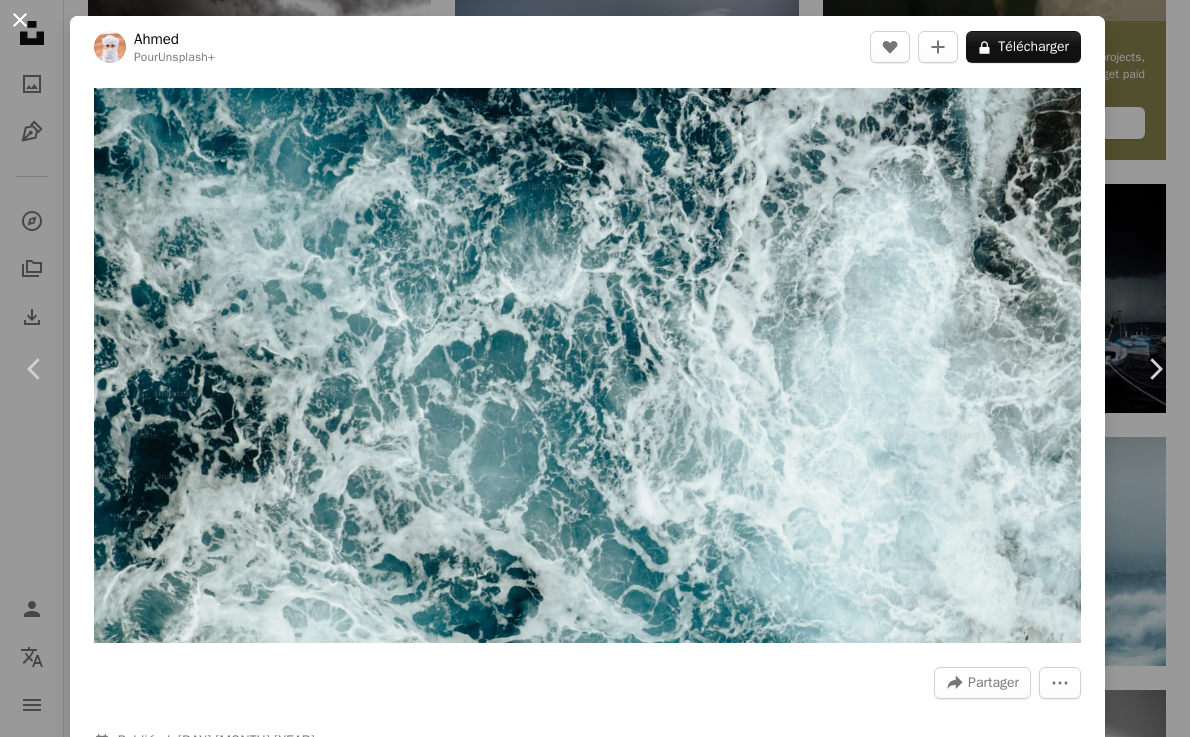 click on "An X shape" at bounding box center (20, 20) 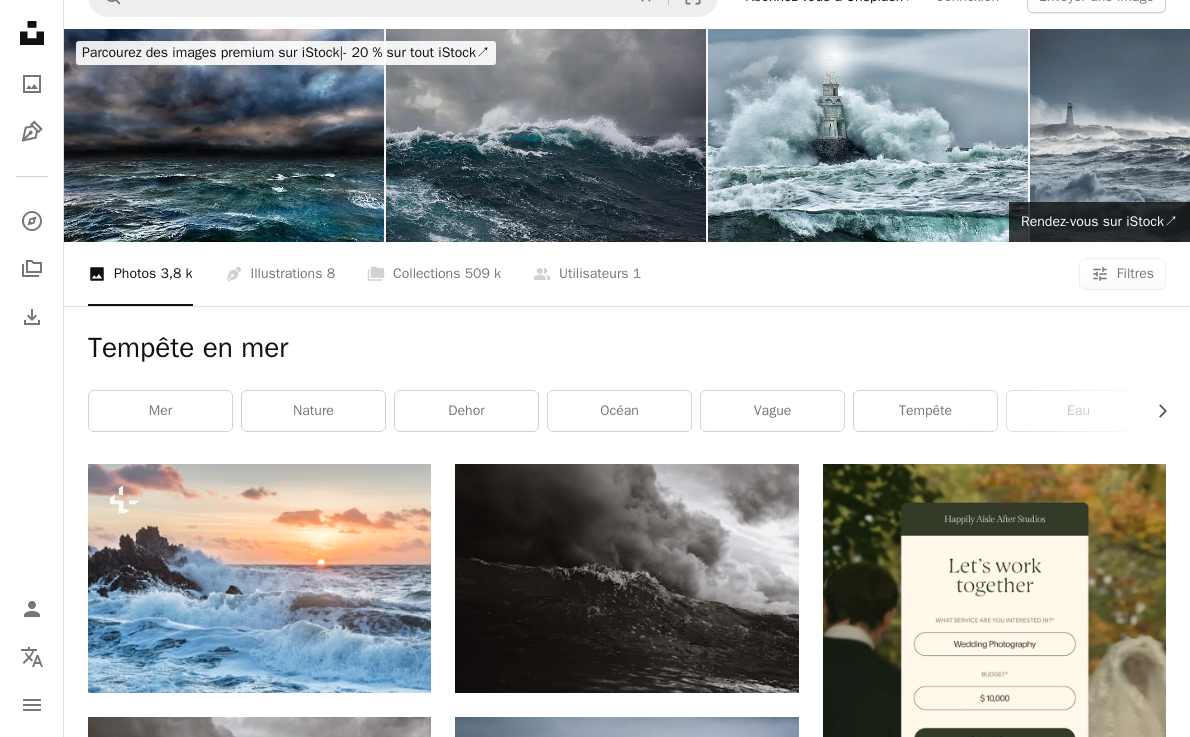 scroll, scrollTop: 0, scrollLeft: 0, axis: both 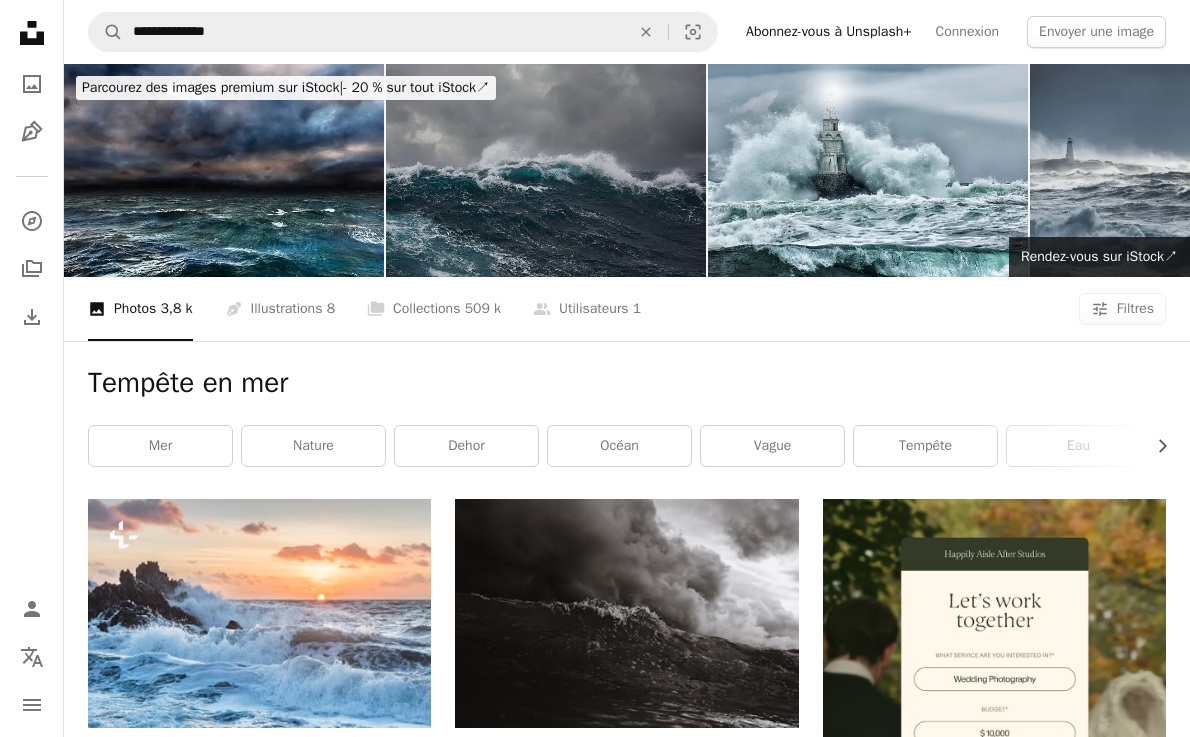 click at bounding box center (546, 170) 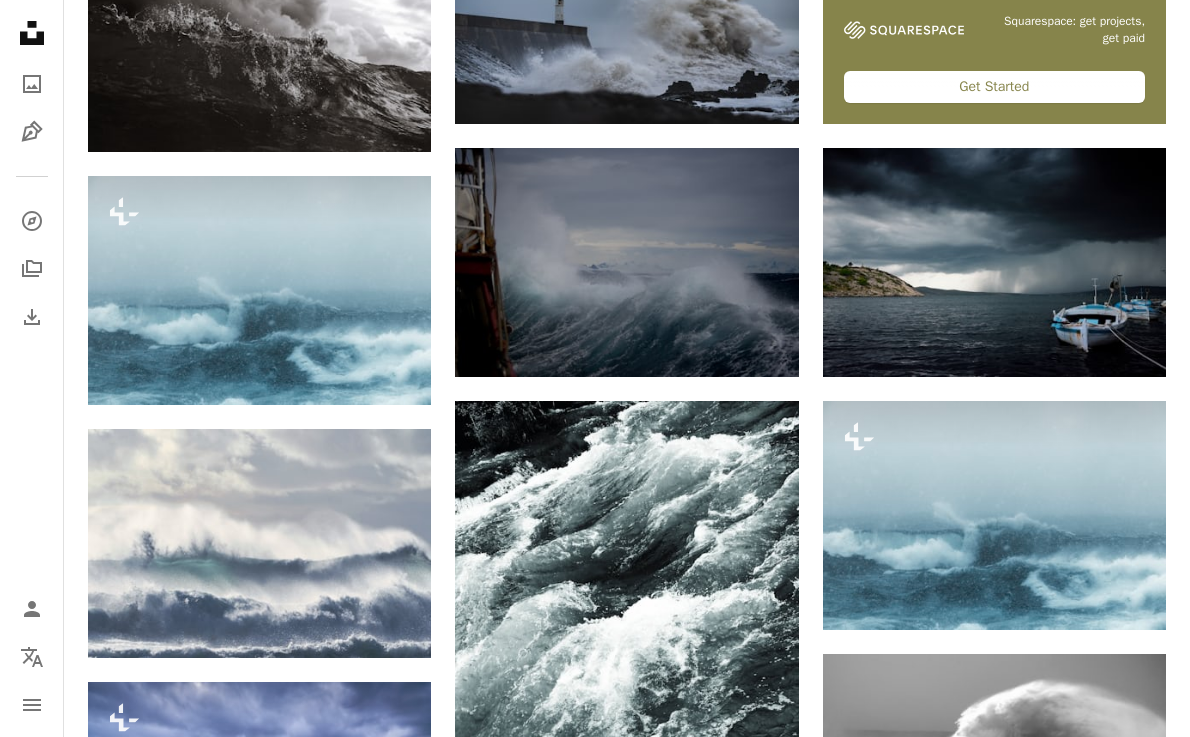 scroll, scrollTop: 863, scrollLeft: 0, axis: vertical 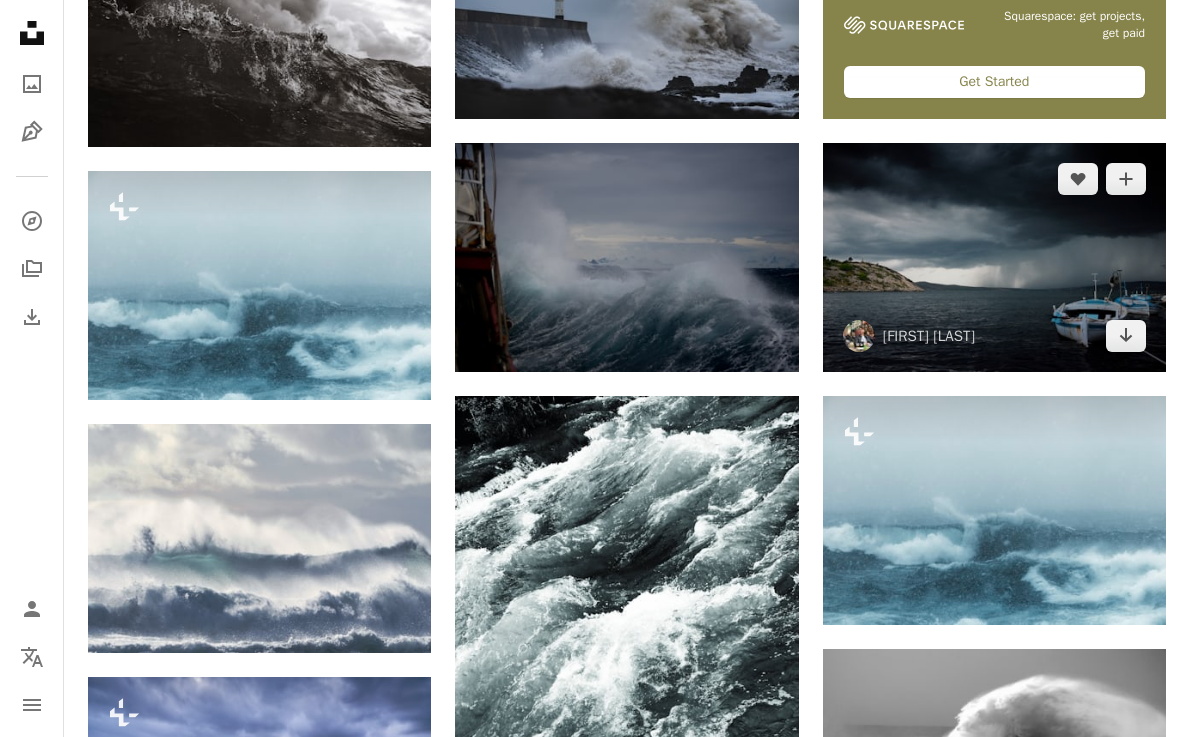 click at bounding box center [994, 257] 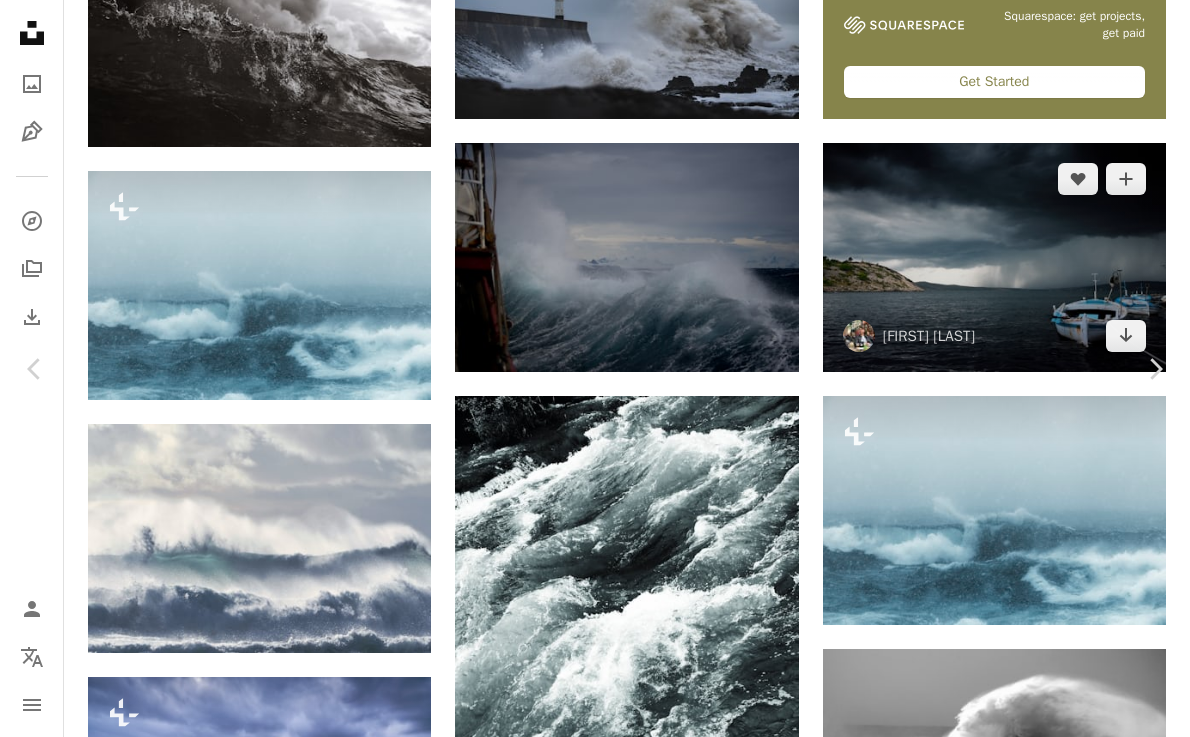 scroll, scrollTop: 3387, scrollLeft: 0, axis: vertical 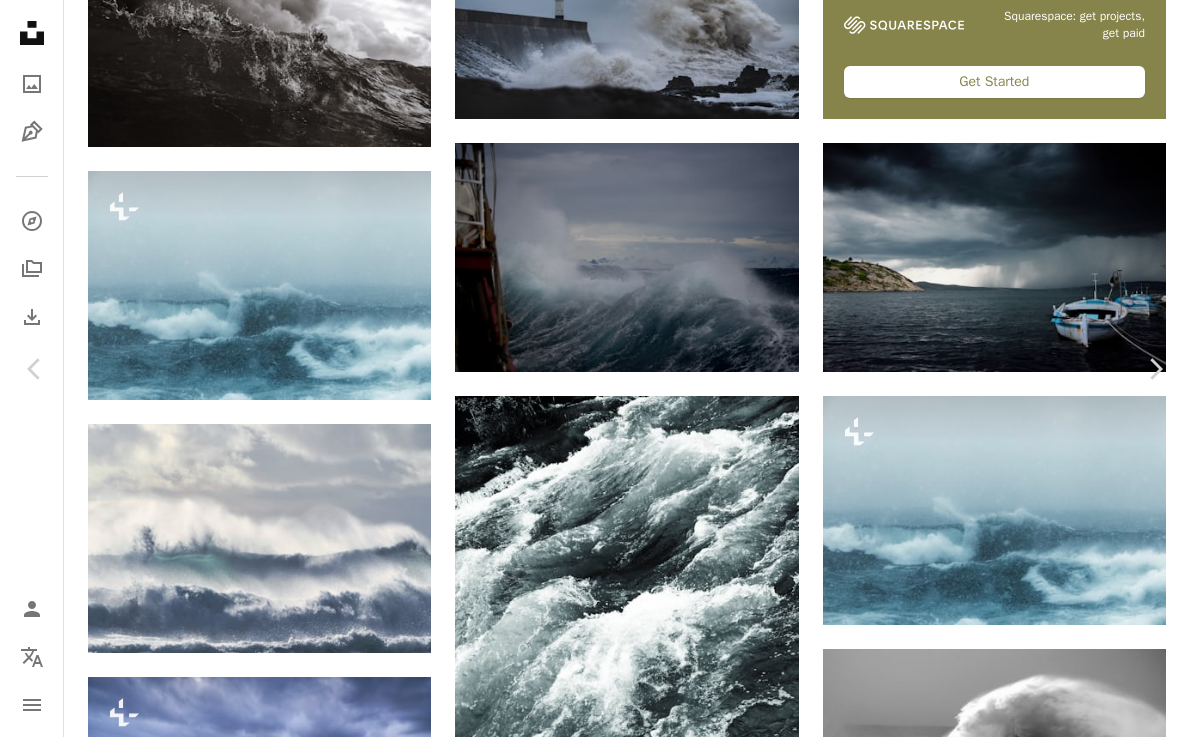 click at bounding box center [924, 5223] 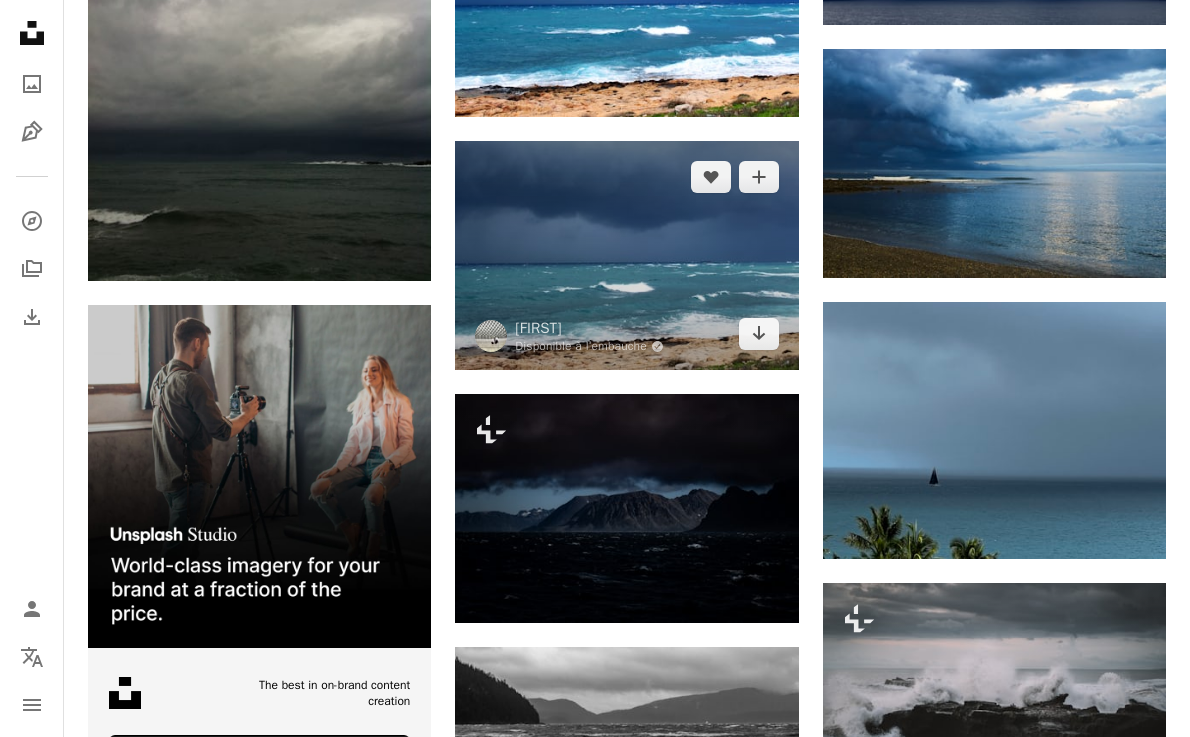 scroll, scrollTop: 3043, scrollLeft: 0, axis: vertical 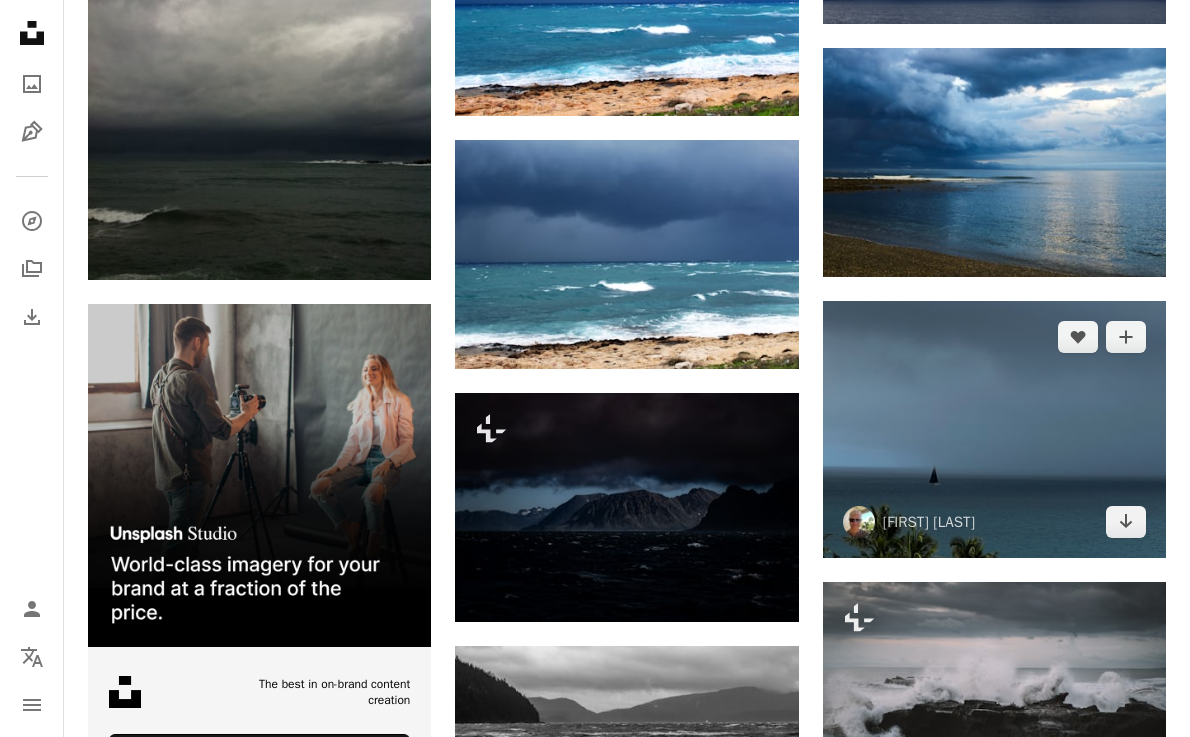 click at bounding box center [994, 430] 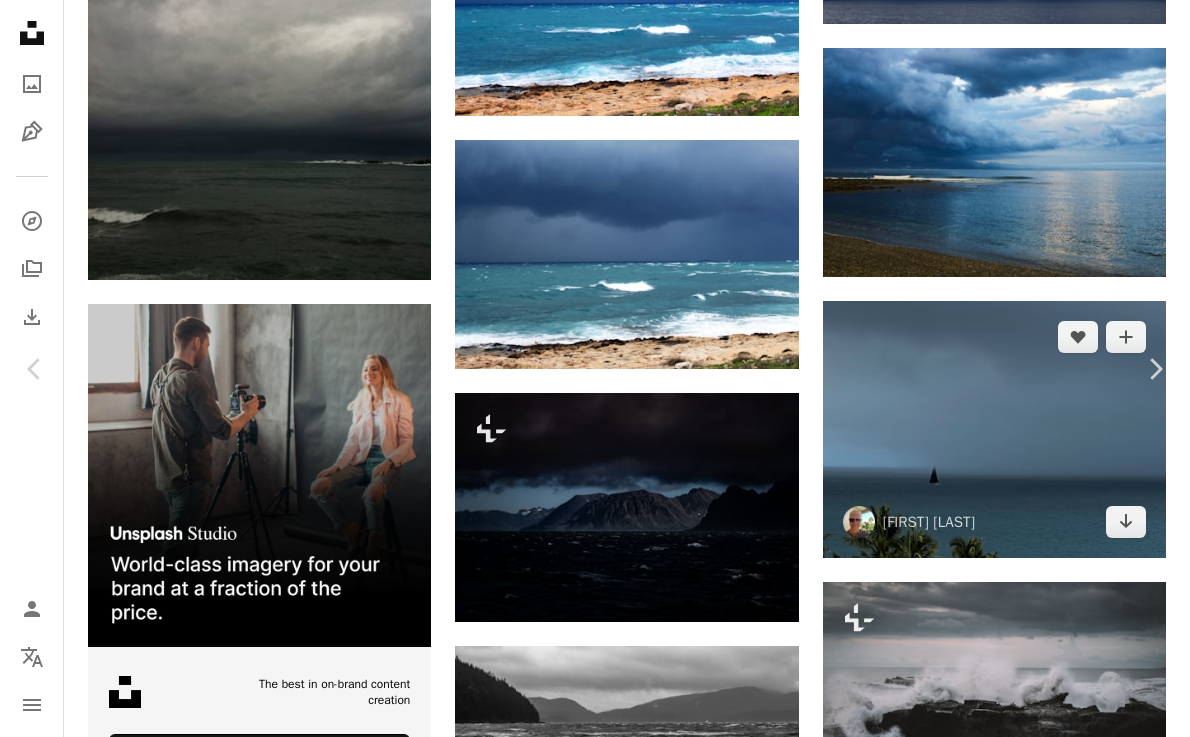 scroll, scrollTop: 35, scrollLeft: 0, axis: vertical 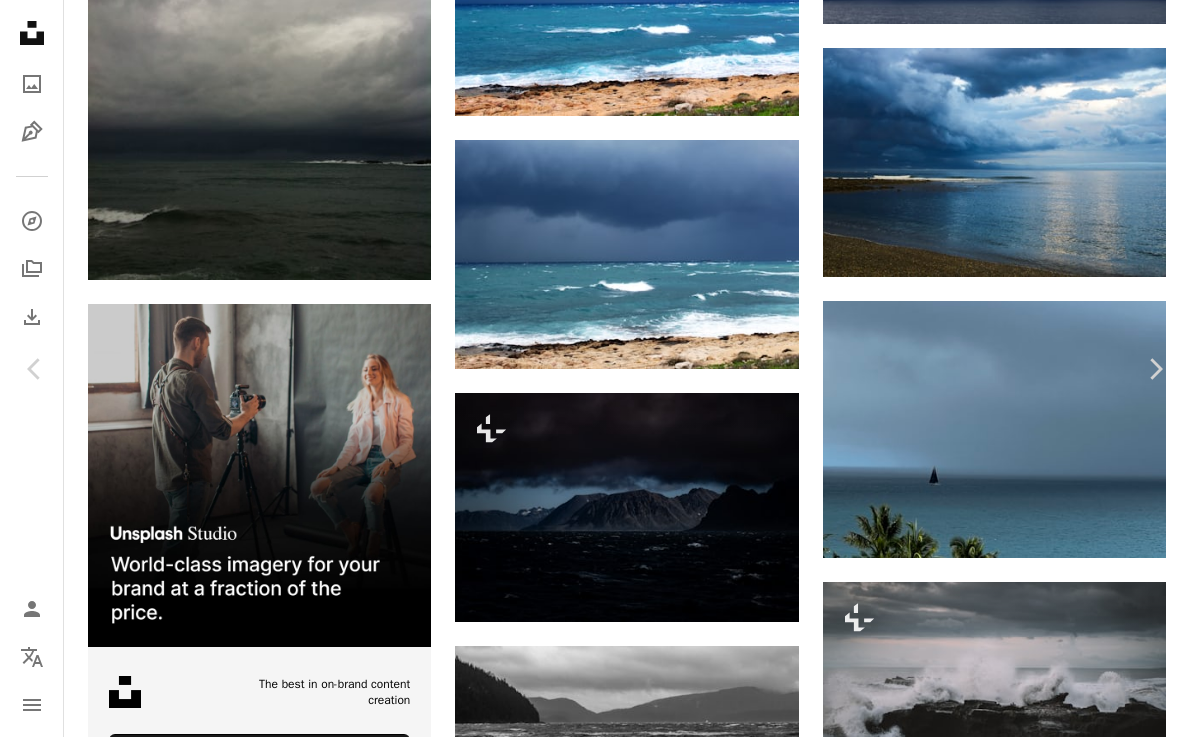 click on "Télécharger gratuitement" at bounding box center [958, 2963] 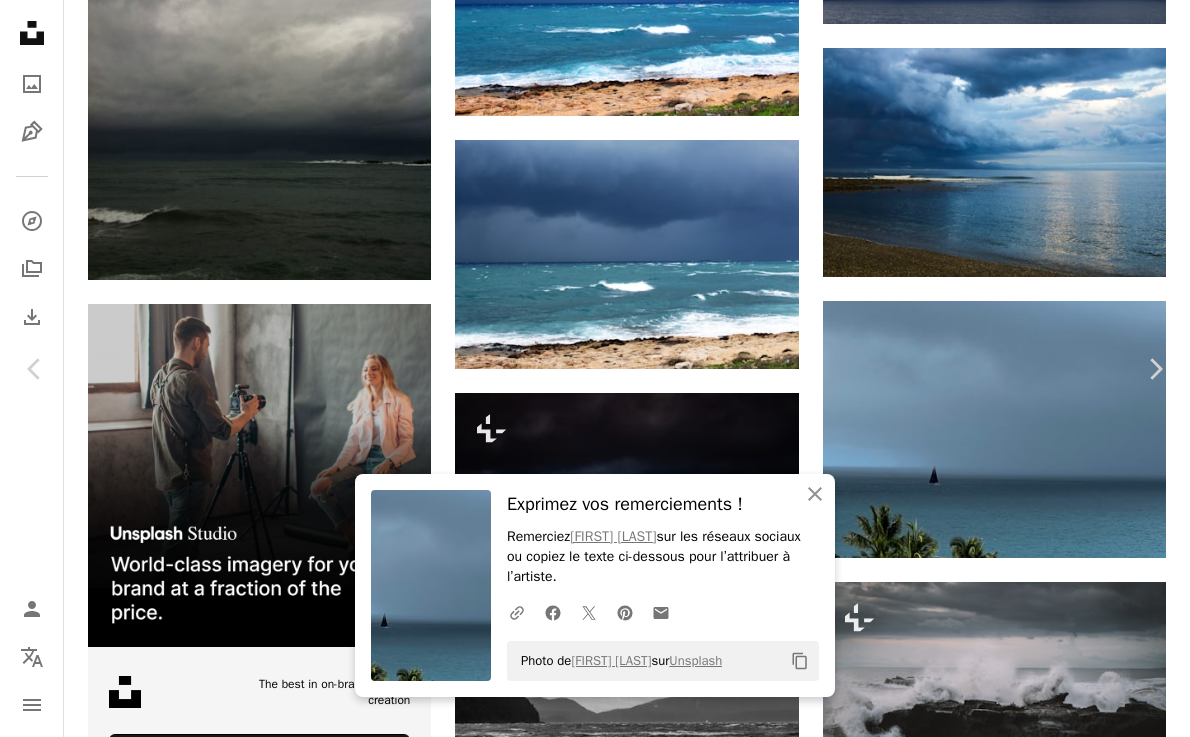 click on "An X shape" at bounding box center (20, 20) 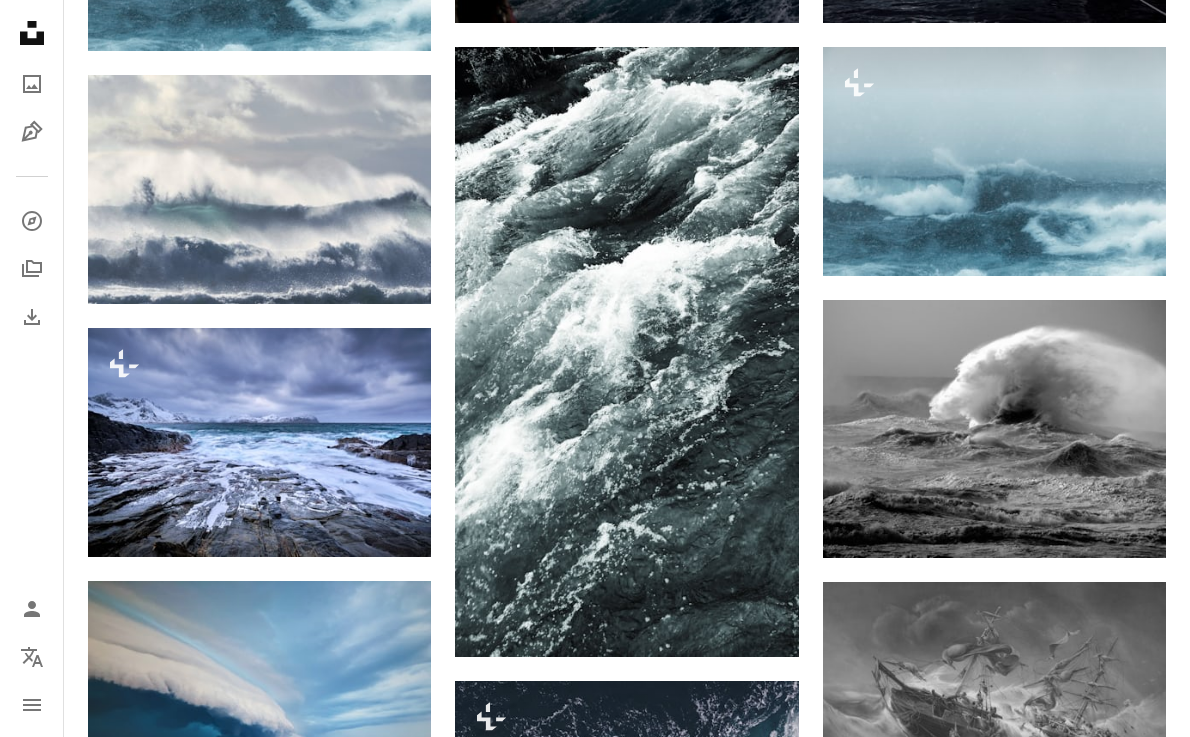 scroll, scrollTop: 0, scrollLeft: 0, axis: both 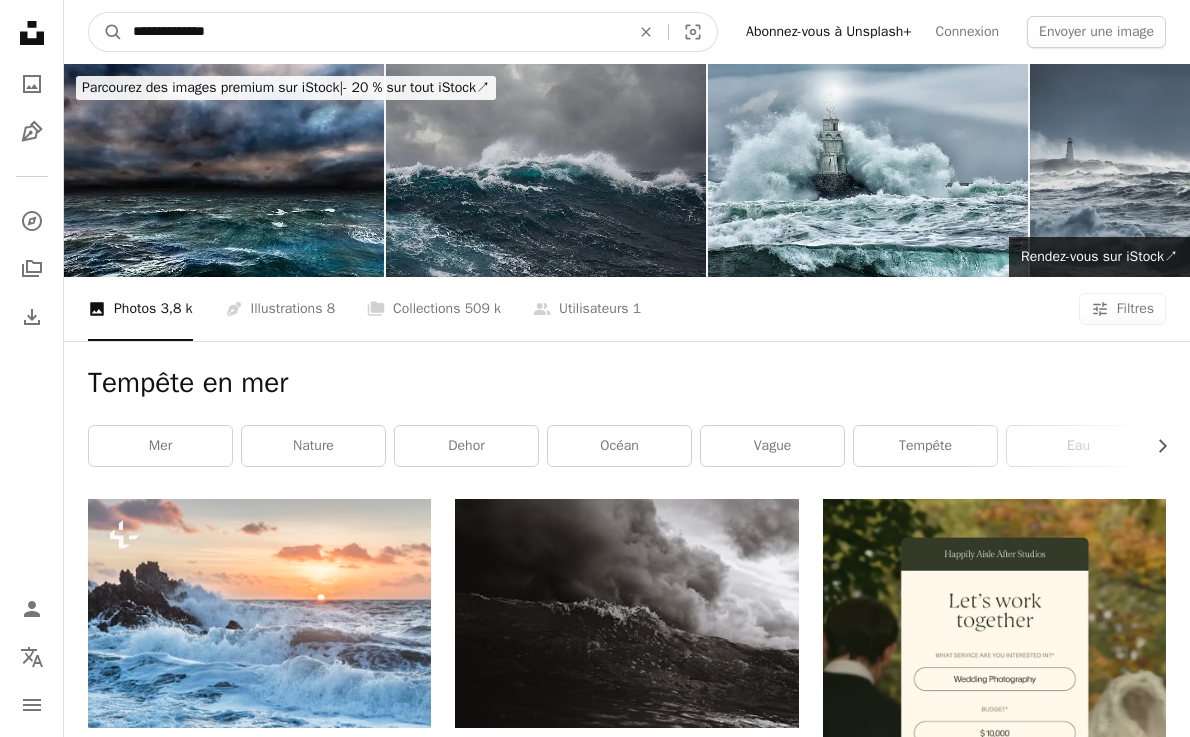 drag, startPoint x: 347, startPoint y: 25, endPoint x: -59, endPoint y: 32, distance: 406.06033 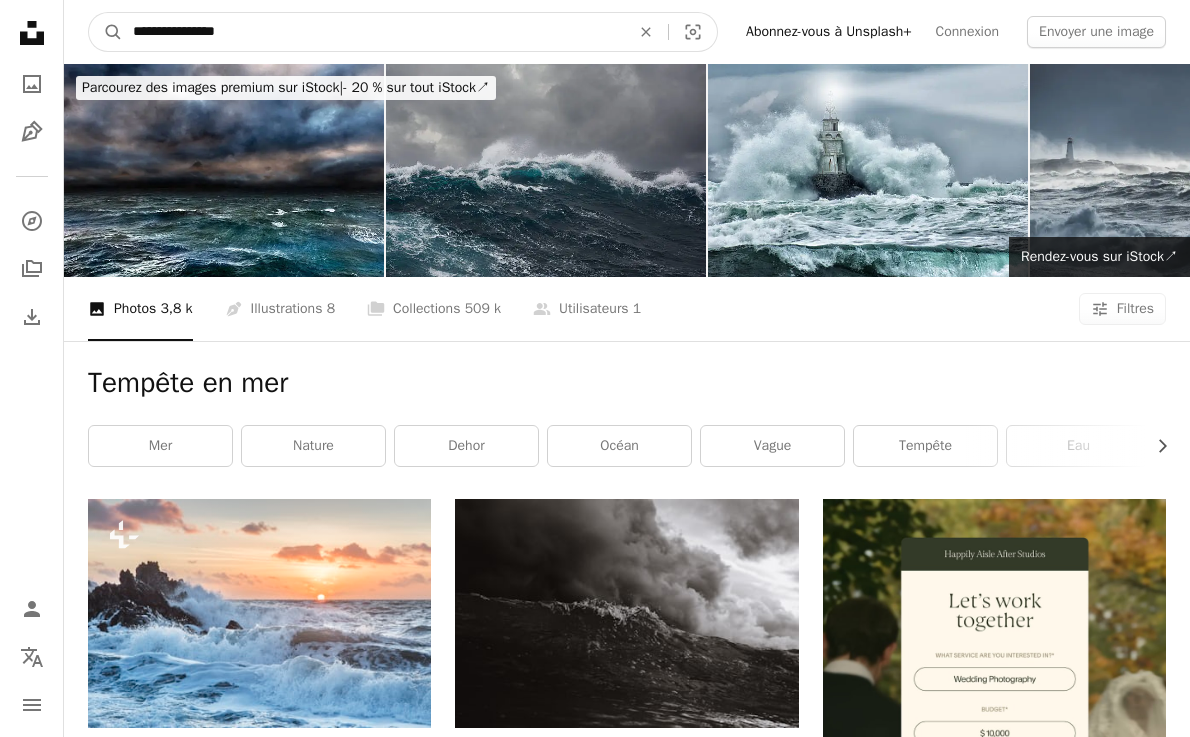 type on "**********" 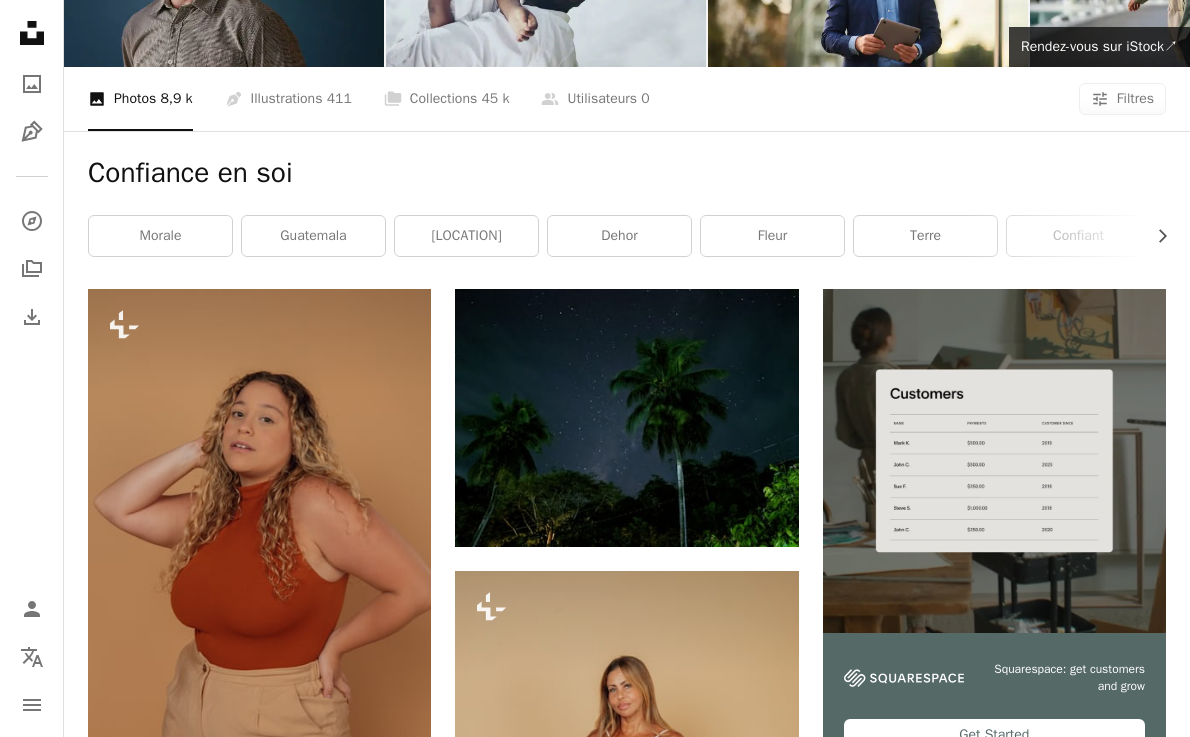 scroll, scrollTop: 0, scrollLeft: 0, axis: both 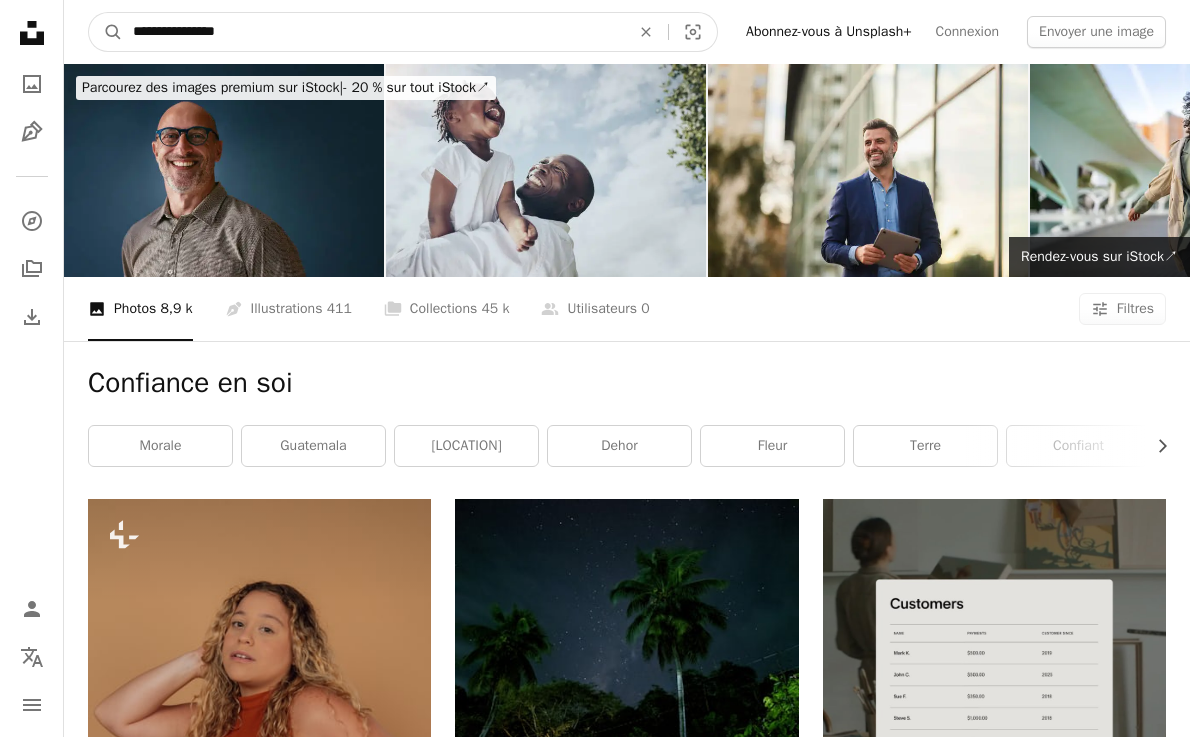 drag, startPoint x: 336, startPoint y: 28, endPoint x: 83, endPoint y: 27, distance: 253.00198 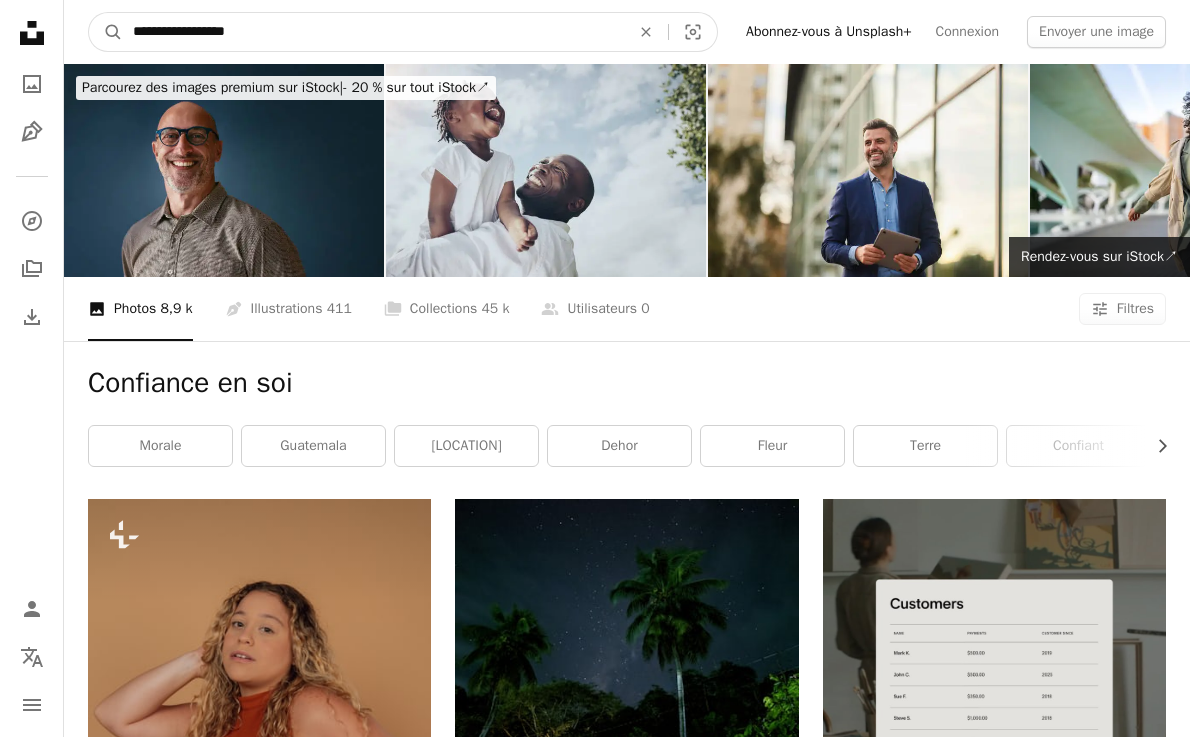 type on "**********" 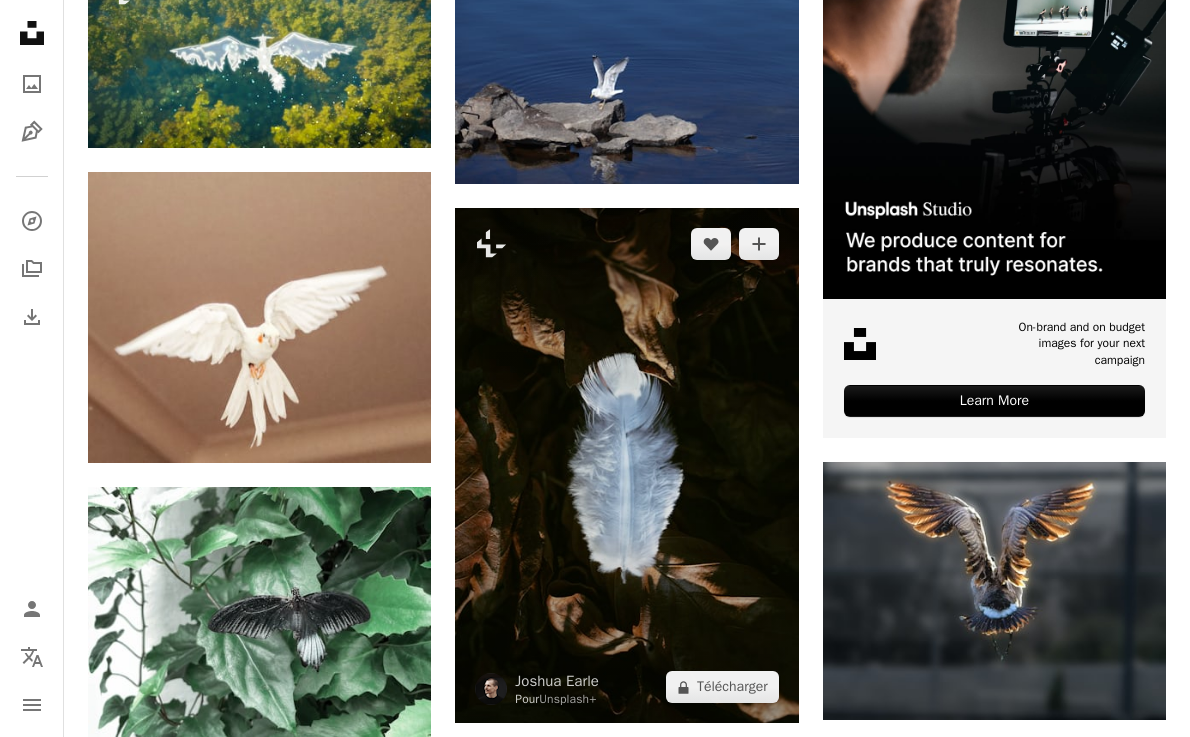scroll, scrollTop: 0, scrollLeft: 0, axis: both 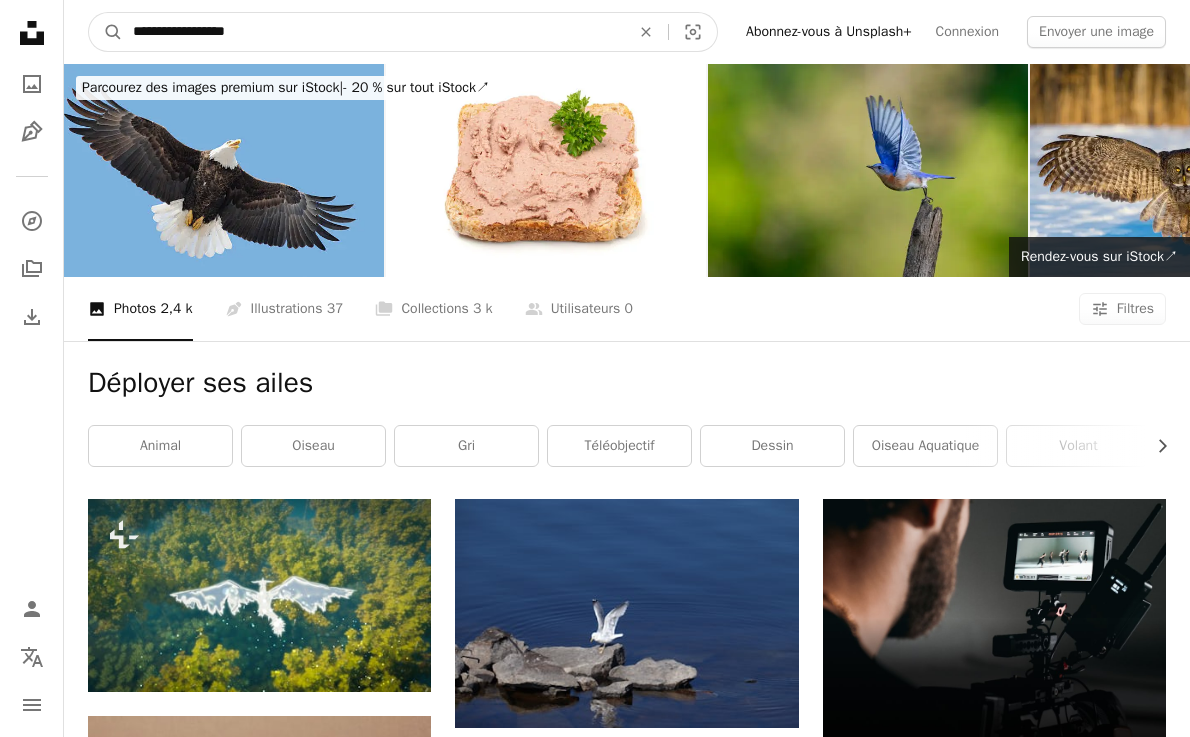 click on "**********" at bounding box center (373, 32) 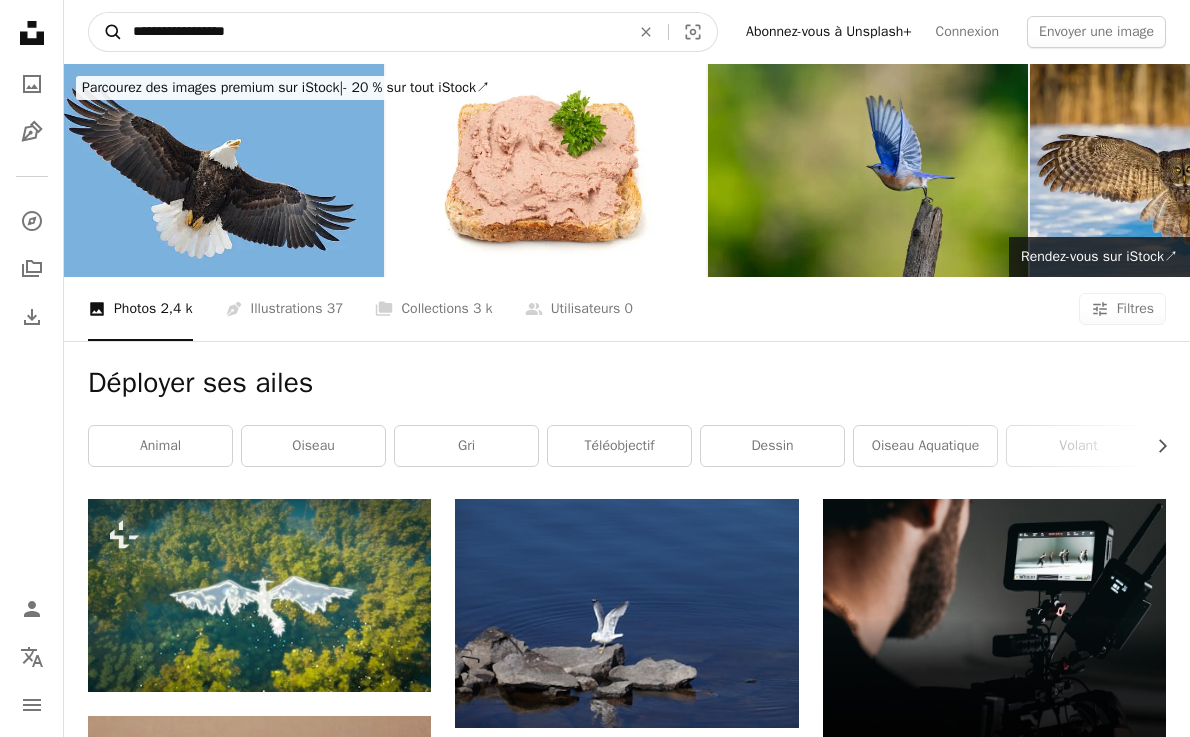 drag, startPoint x: 309, startPoint y: 38, endPoint x: 92, endPoint y: 37, distance: 217.0023 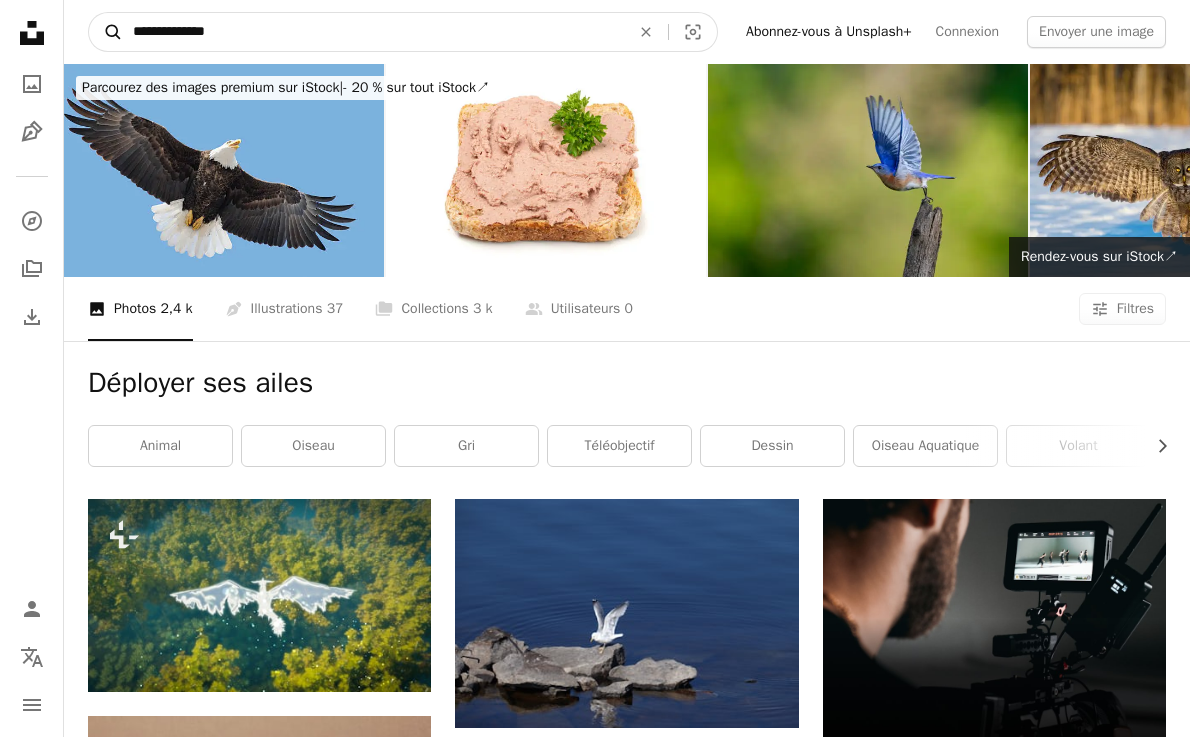 type on "**********" 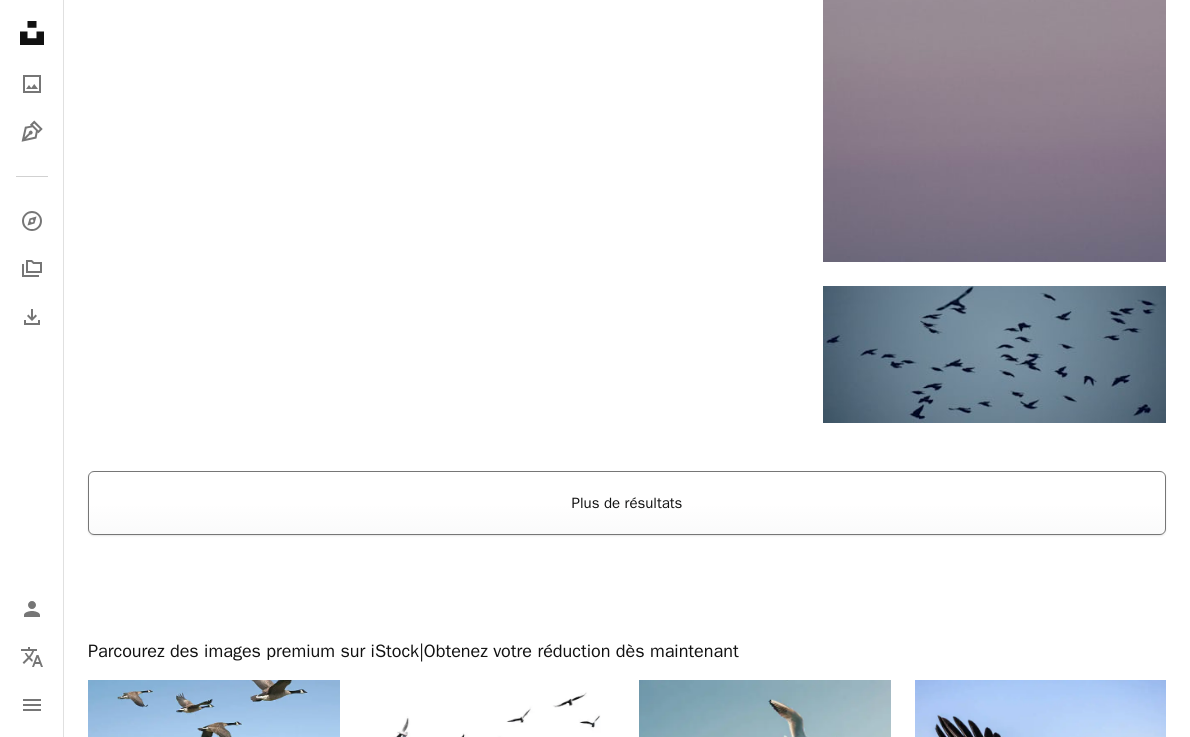 scroll, scrollTop: 2674, scrollLeft: 0, axis: vertical 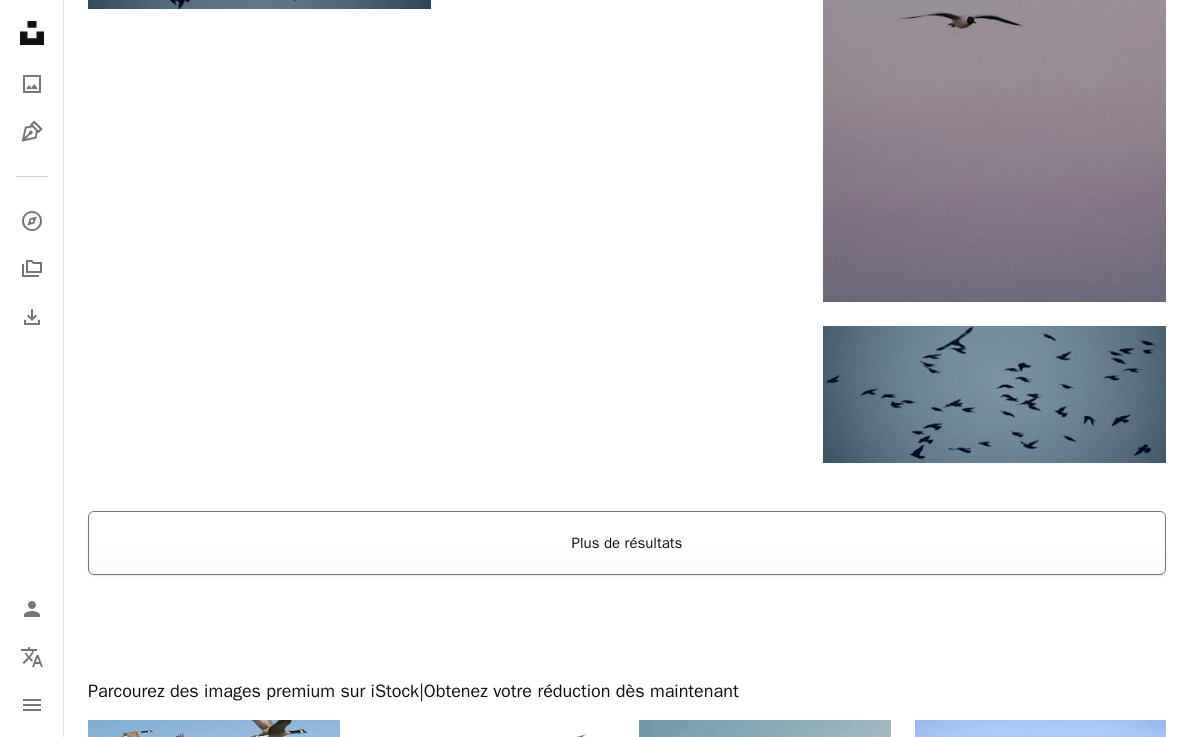 click on "Plus de résultats" at bounding box center (627, 543) 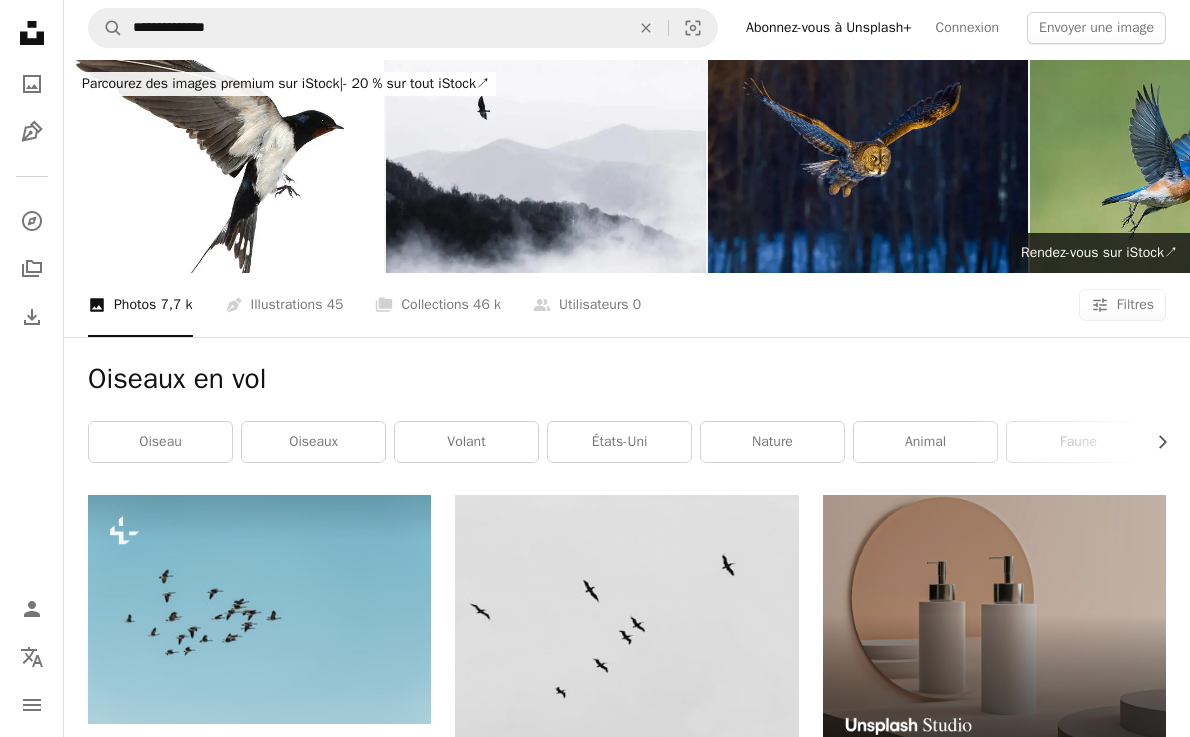 scroll, scrollTop: 0, scrollLeft: 0, axis: both 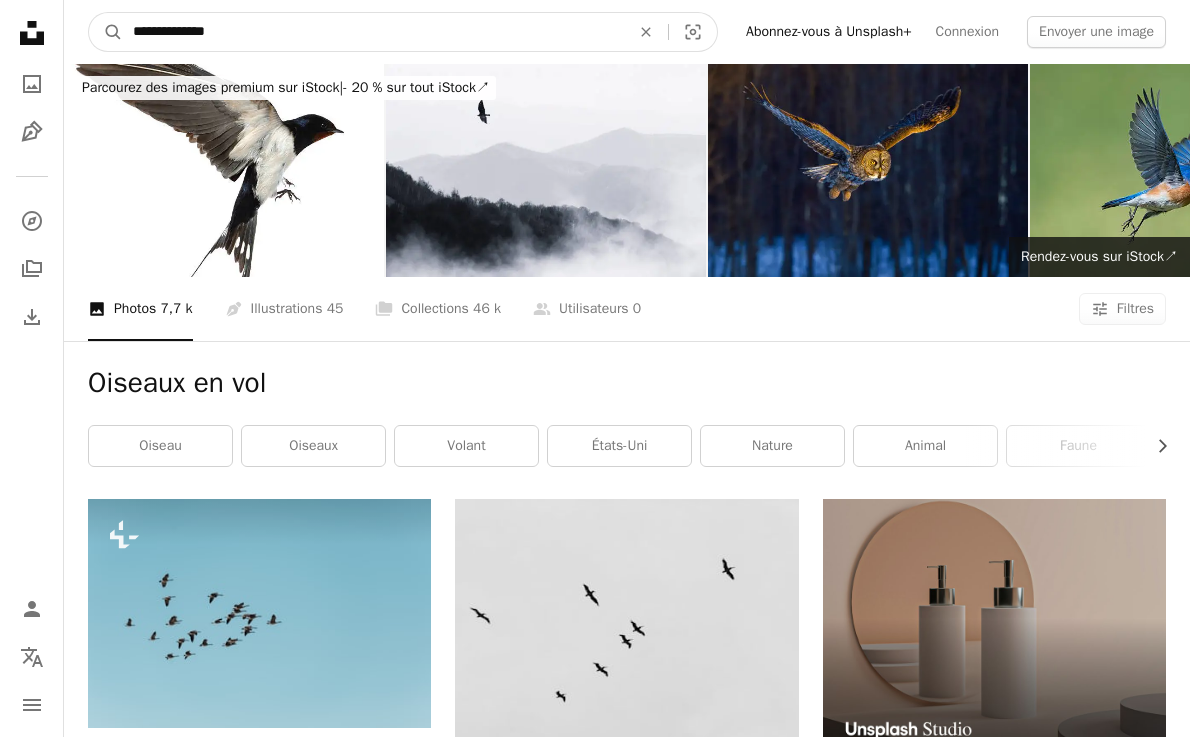 drag, startPoint x: 324, startPoint y: 36, endPoint x: -59, endPoint y: 23, distance: 383.22055 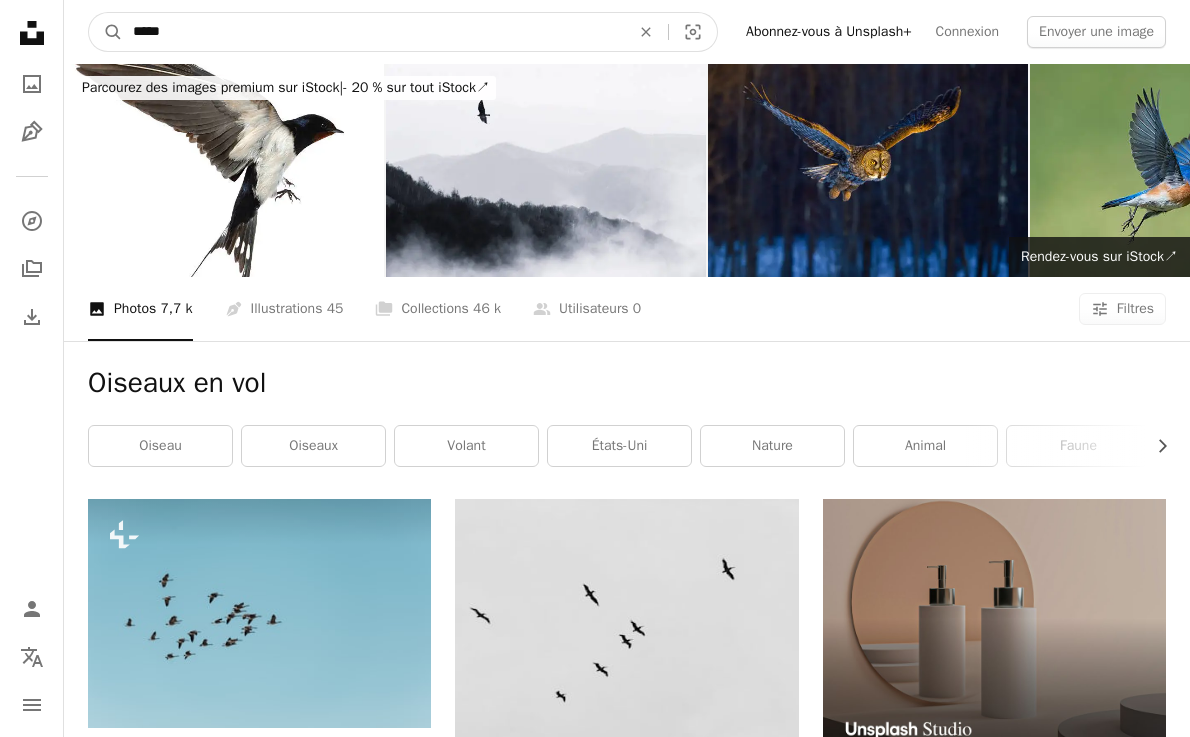type on "*****" 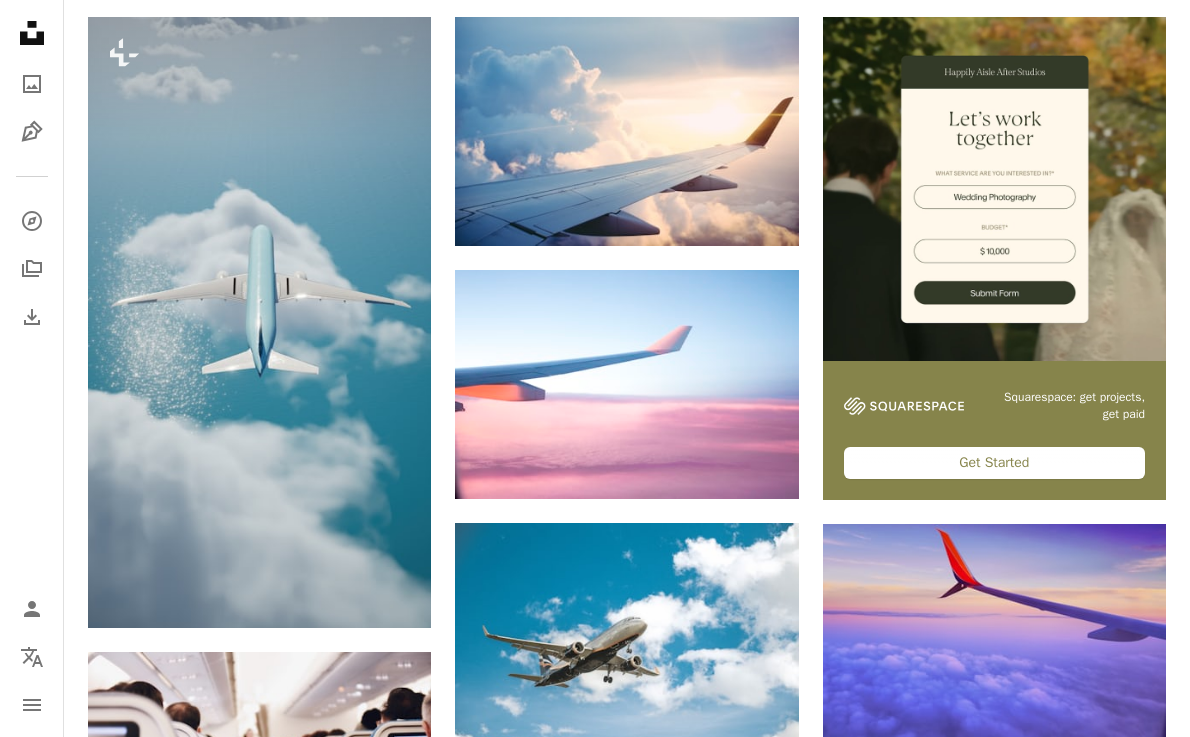 scroll, scrollTop: 0, scrollLeft: 0, axis: both 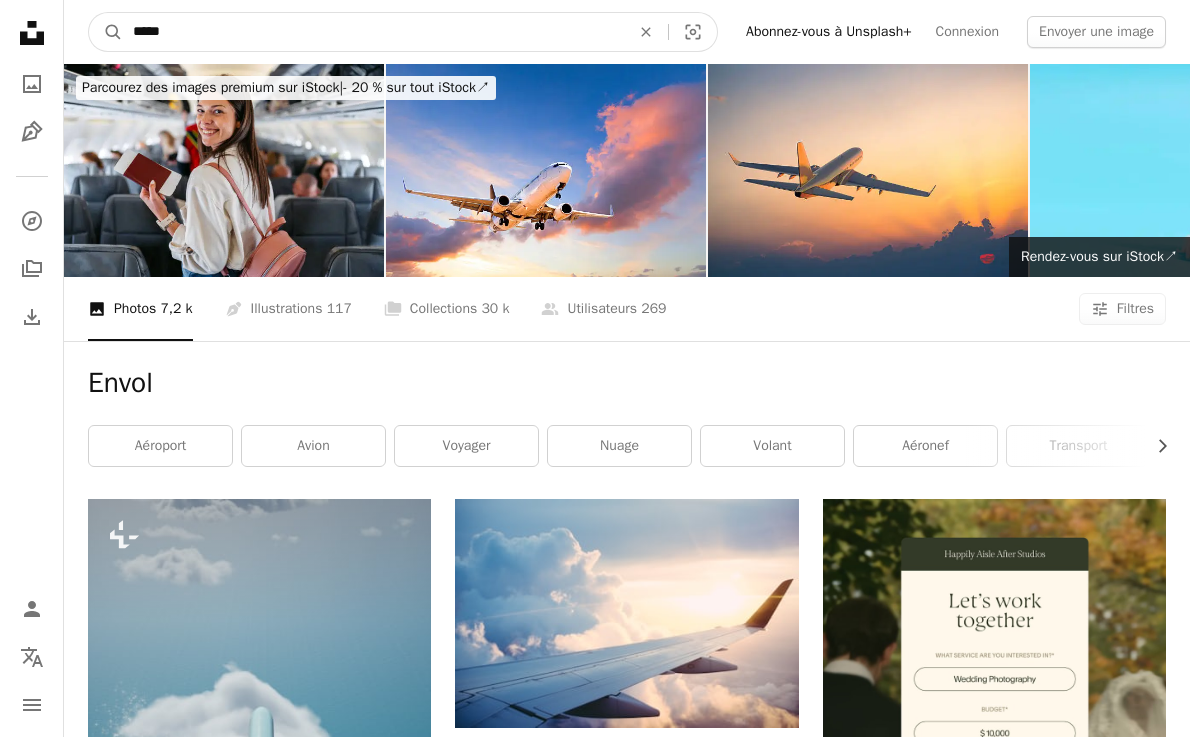 click on "*****" at bounding box center [373, 32] 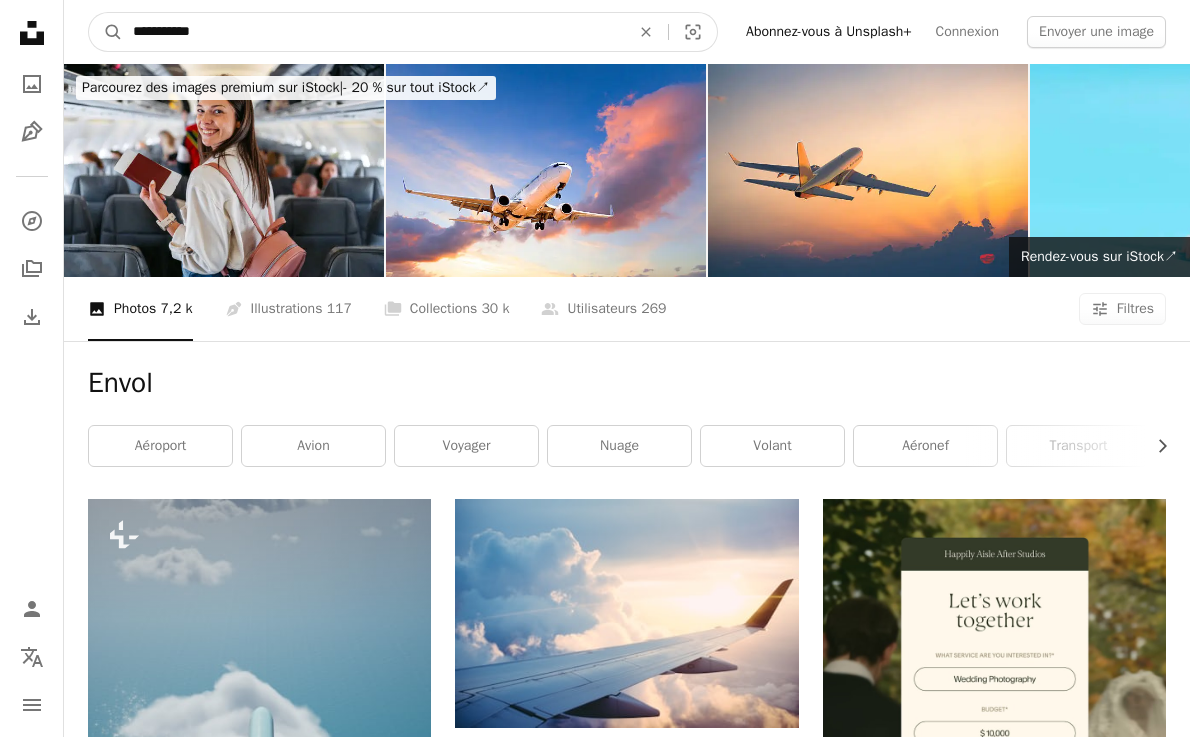 type on "**********" 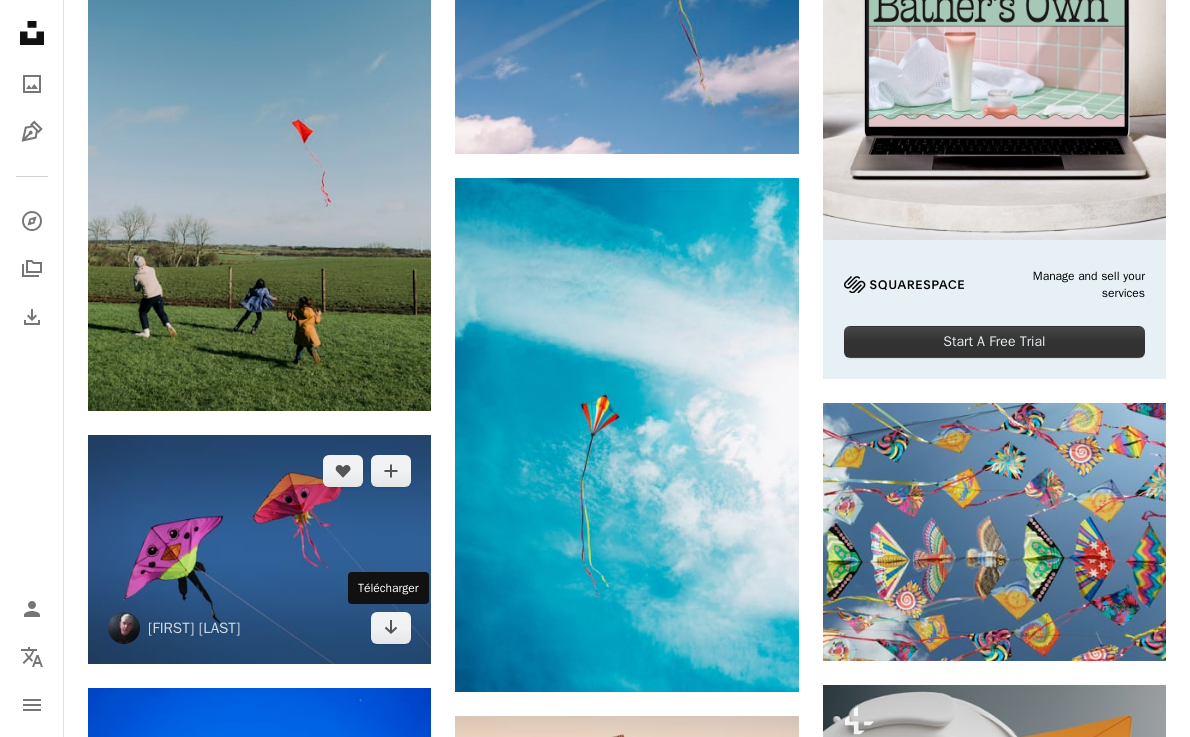 scroll, scrollTop: 582, scrollLeft: 0, axis: vertical 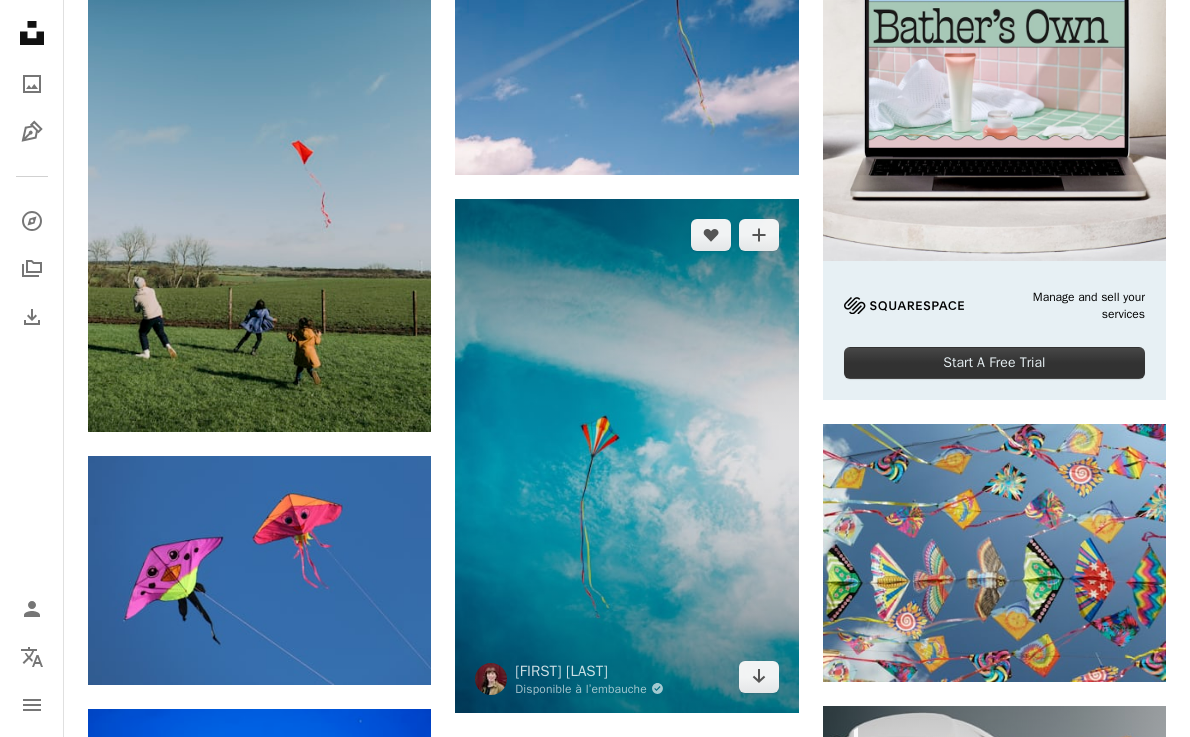 click at bounding box center (626, 456) 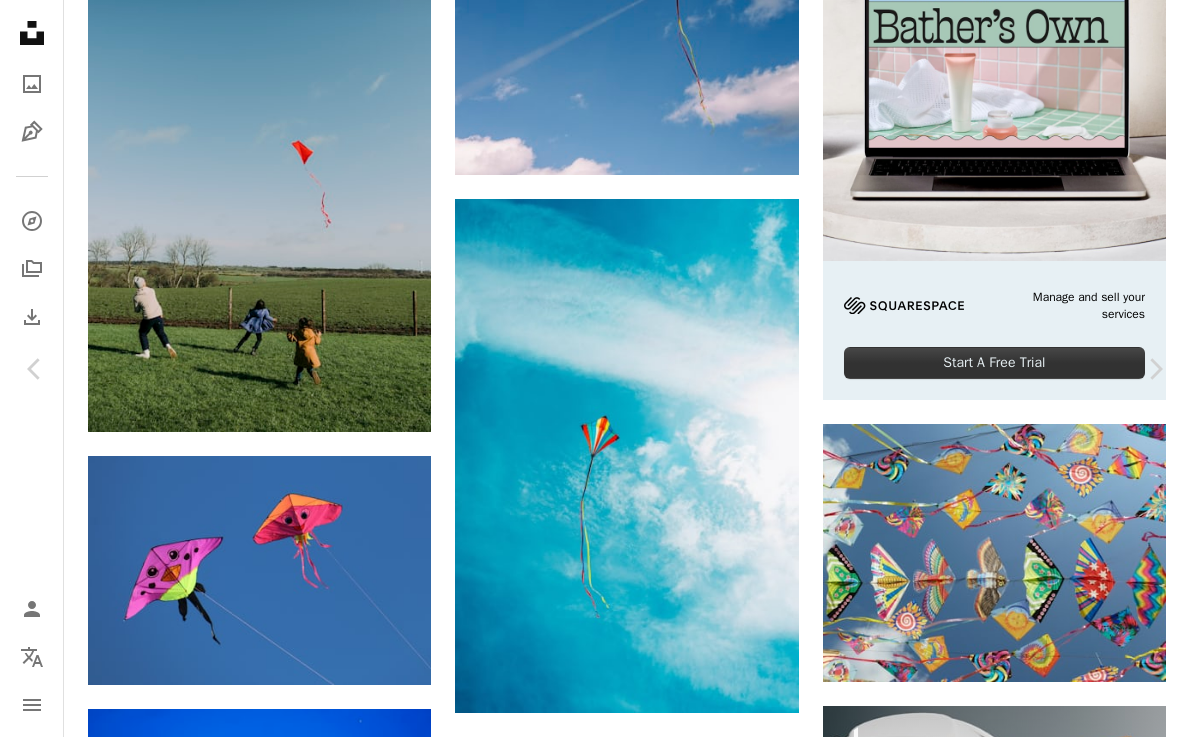 scroll, scrollTop: 0, scrollLeft: 0, axis: both 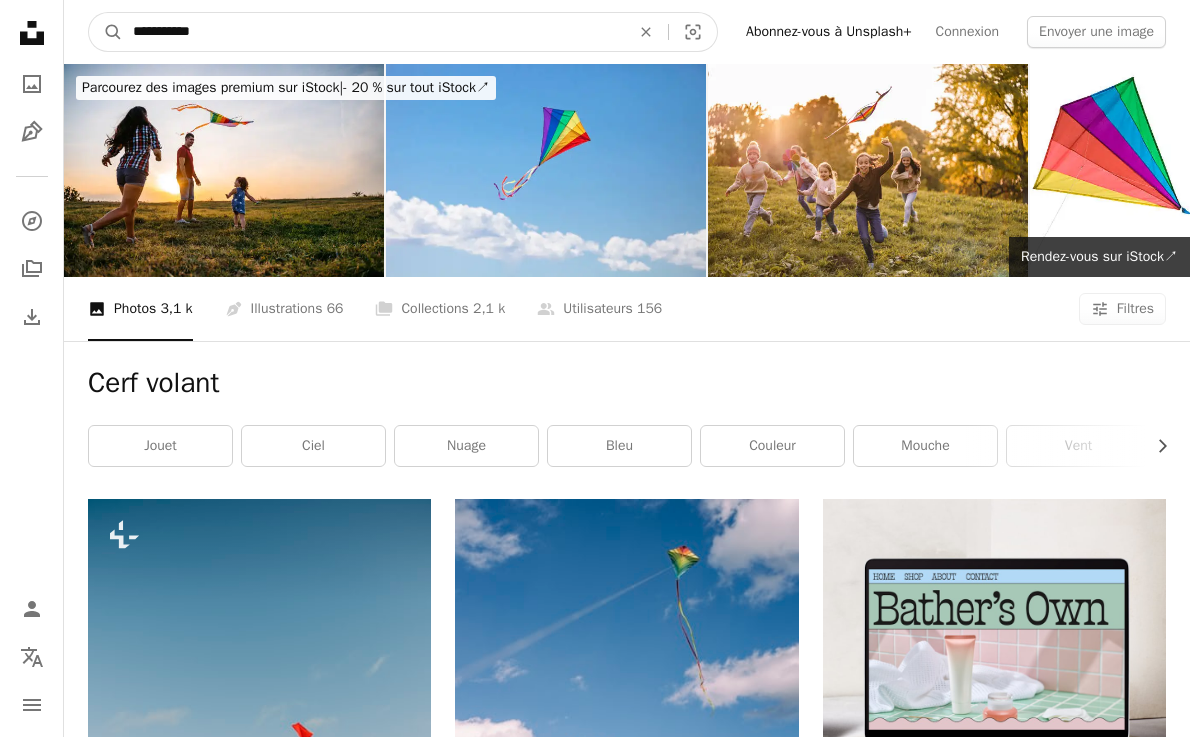 click on "**********" at bounding box center (373, 32) 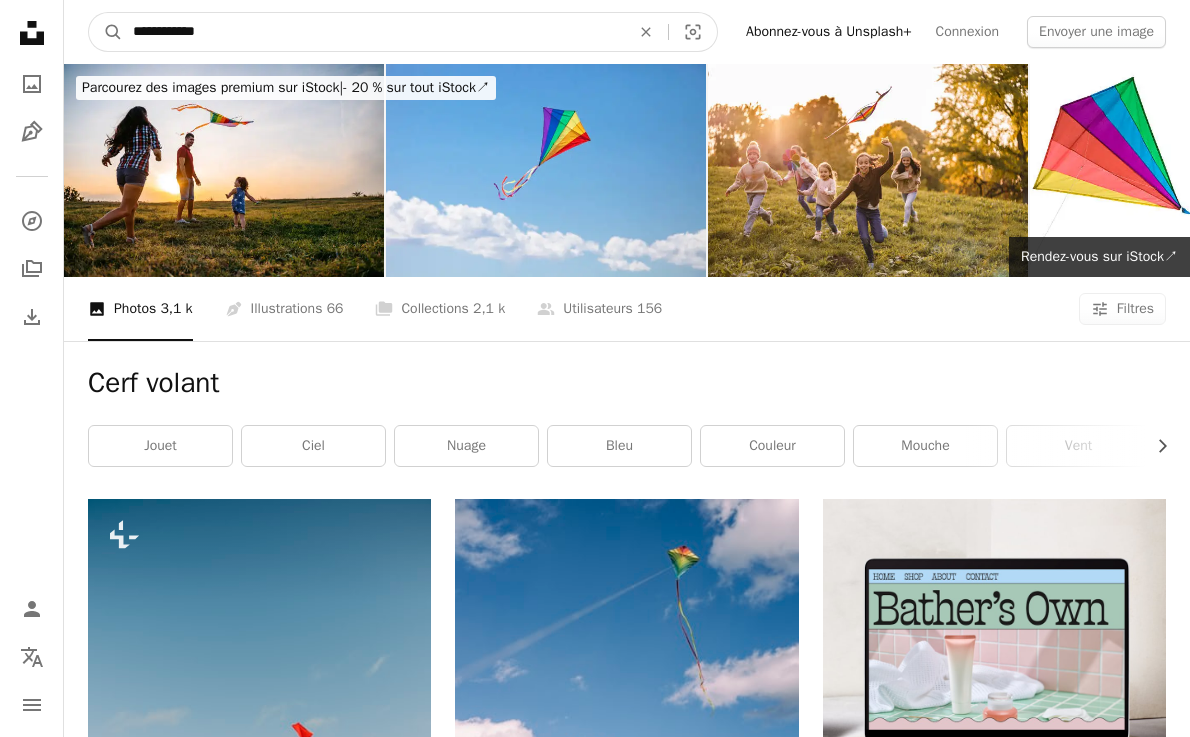 type on "**********" 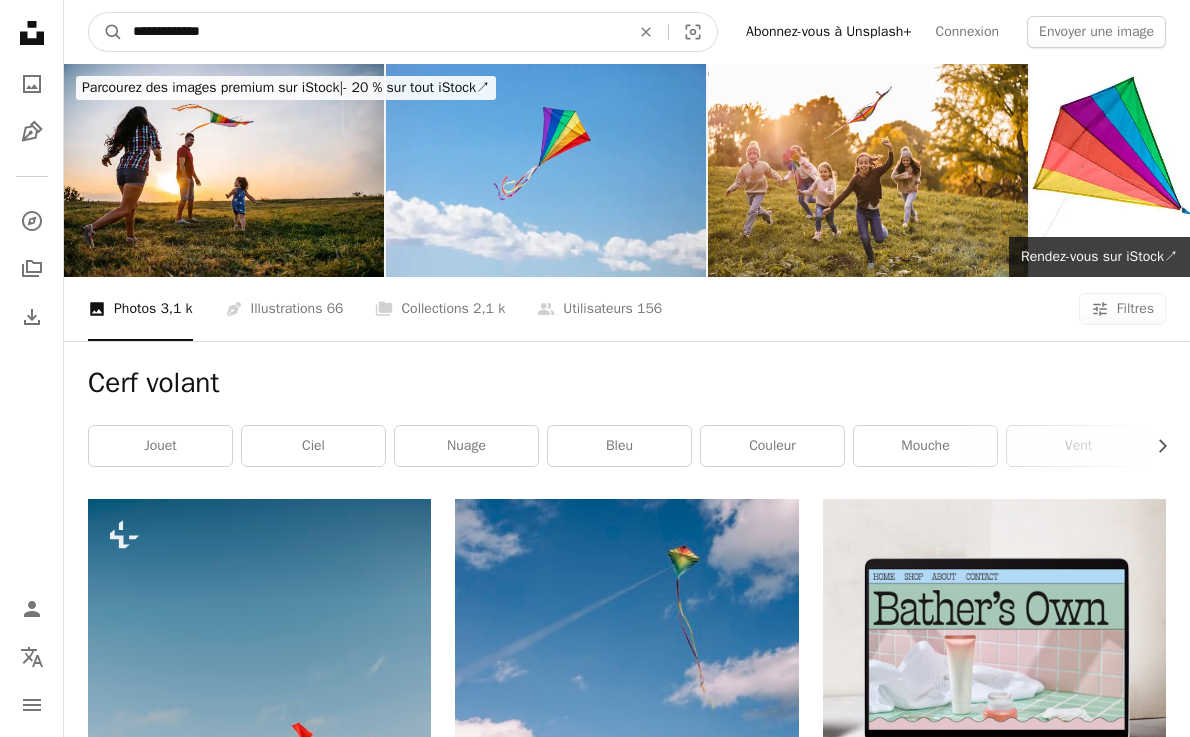 click on "A magnifying glass" at bounding box center (106, 32) 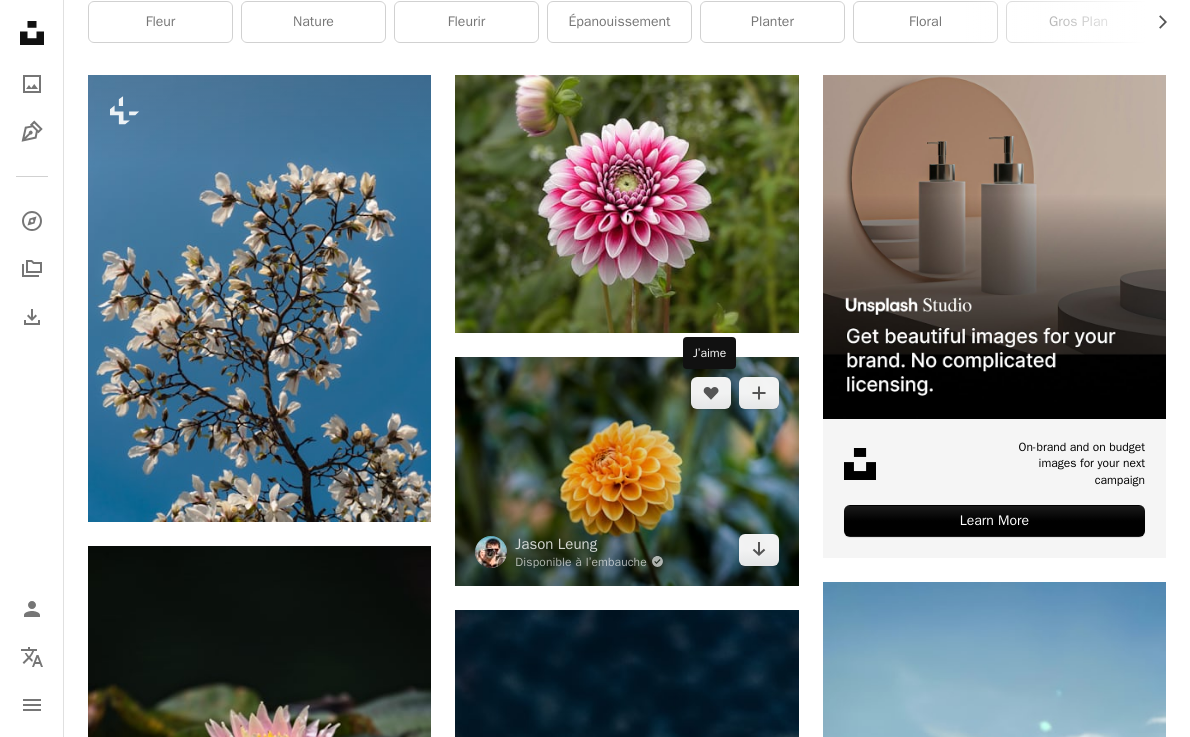 scroll, scrollTop: 413, scrollLeft: 0, axis: vertical 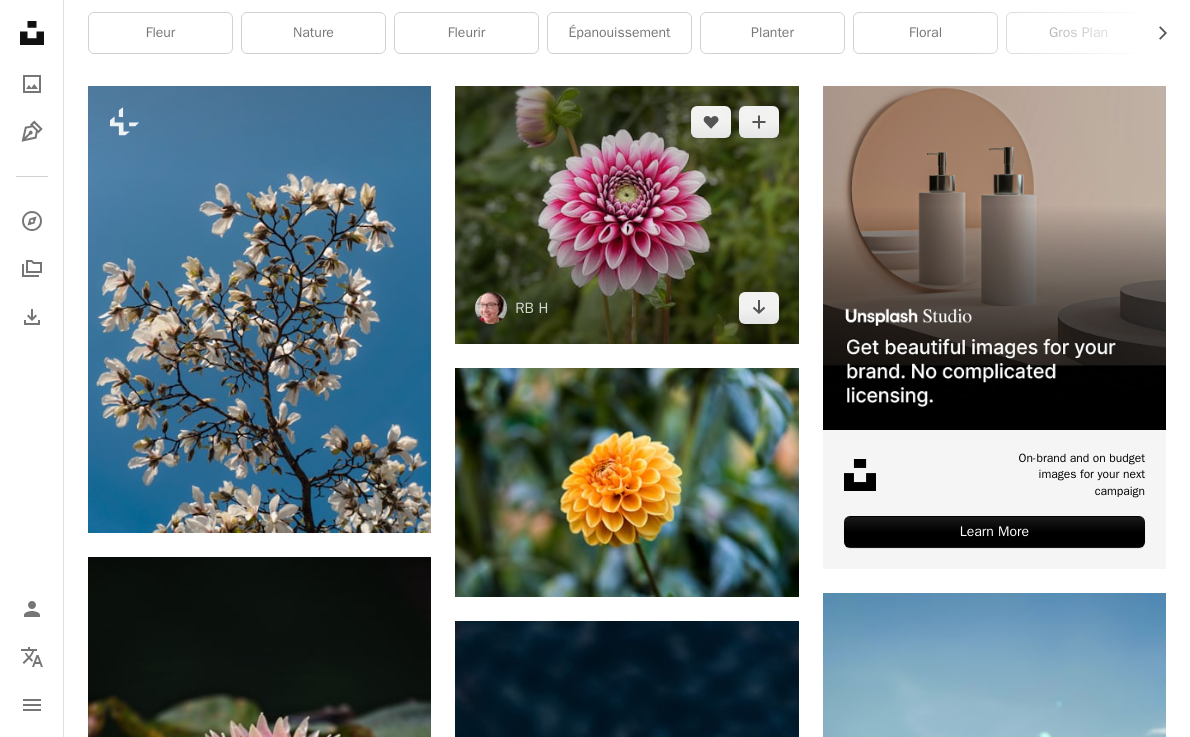 click at bounding box center [626, 214] 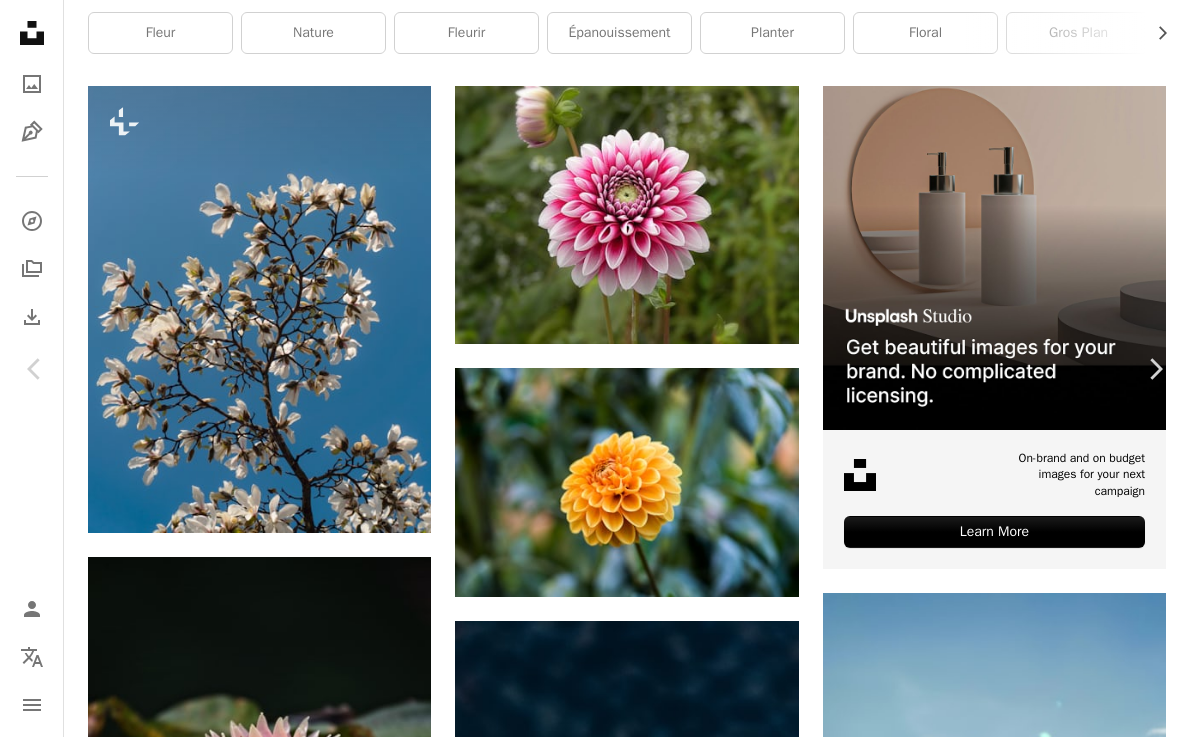 scroll, scrollTop: 7793, scrollLeft: 0, axis: vertical 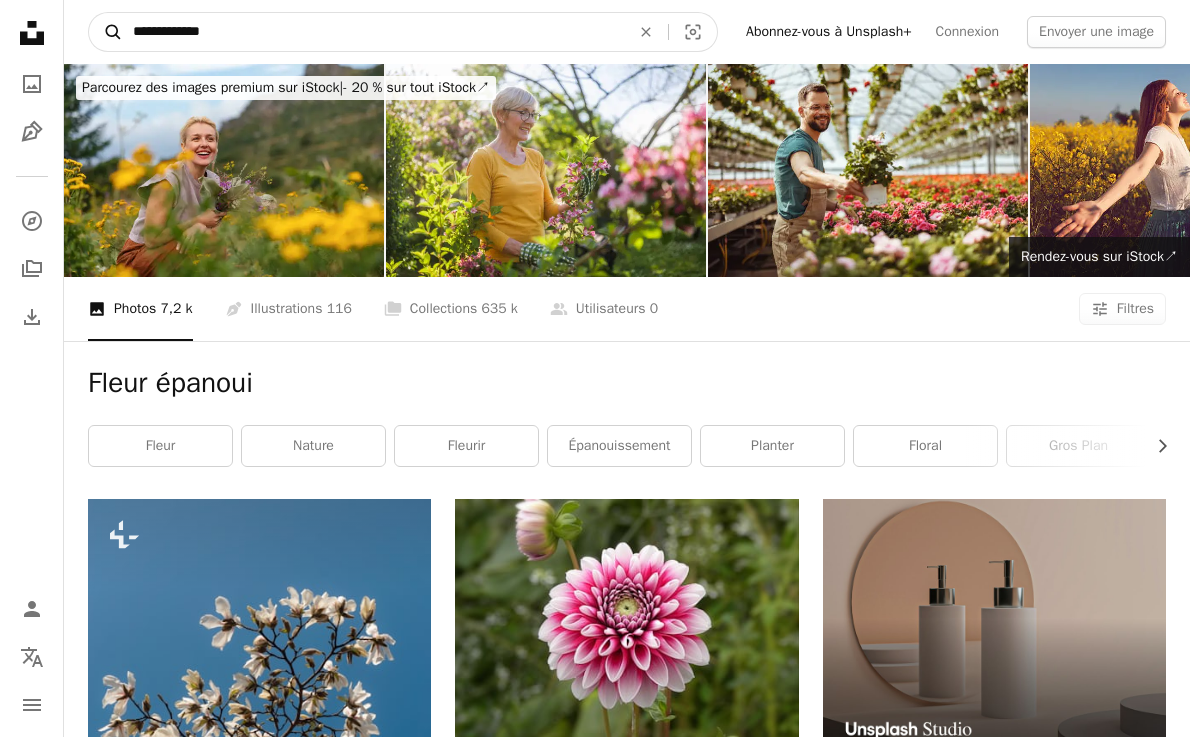 drag, startPoint x: 294, startPoint y: 25, endPoint x: 102, endPoint y: 25, distance: 192 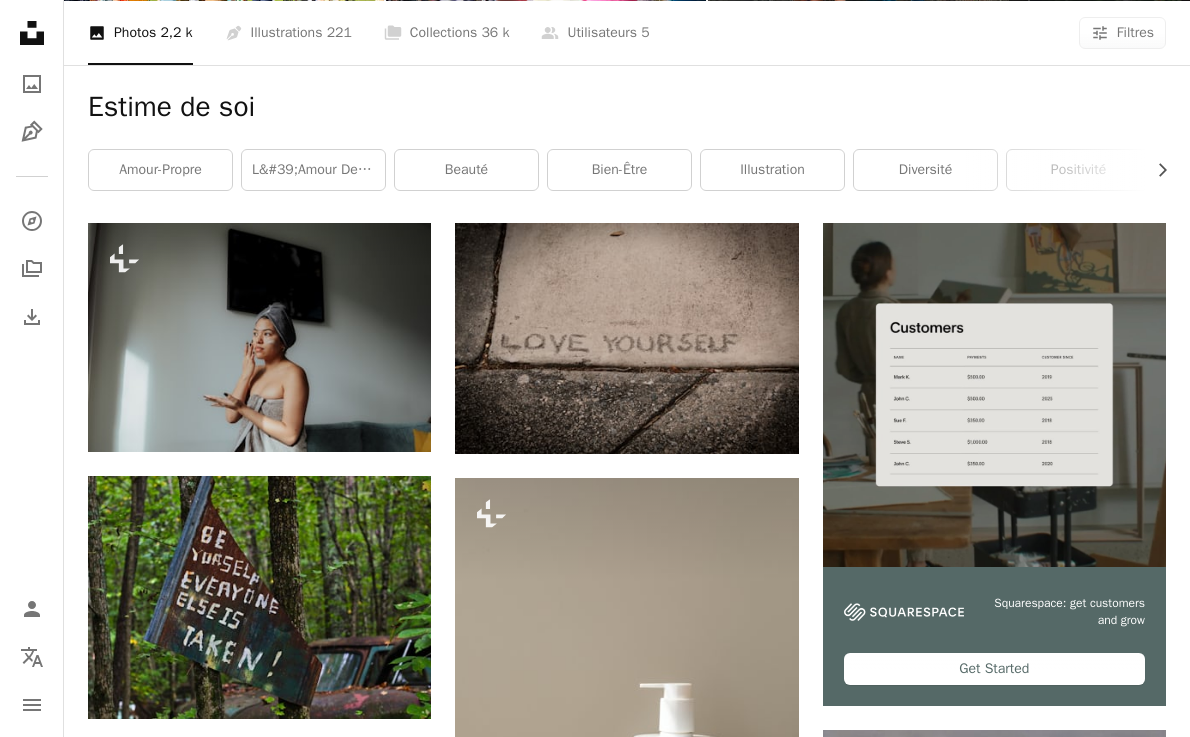 scroll, scrollTop: 0, scrollLeft: 0, axis: both 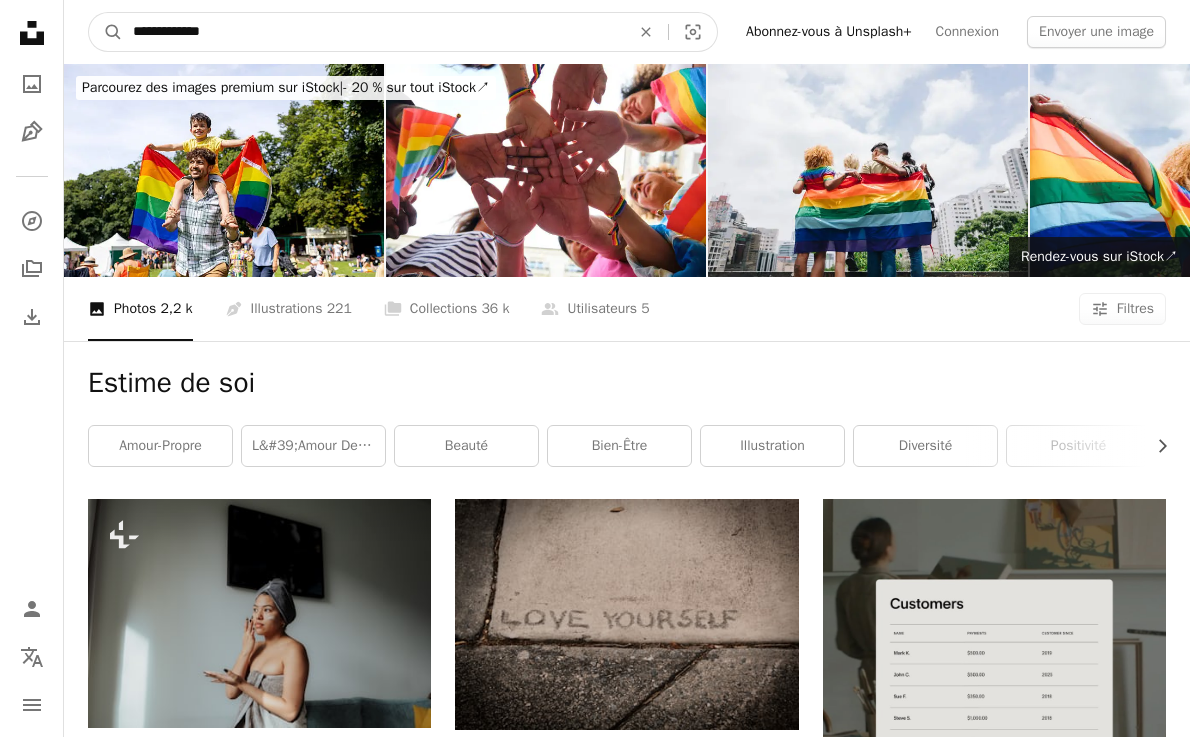drag, startPoint x: 308, startPoint y: 40, endPoint x: -43, endPoint y: -30, distance: 357.912 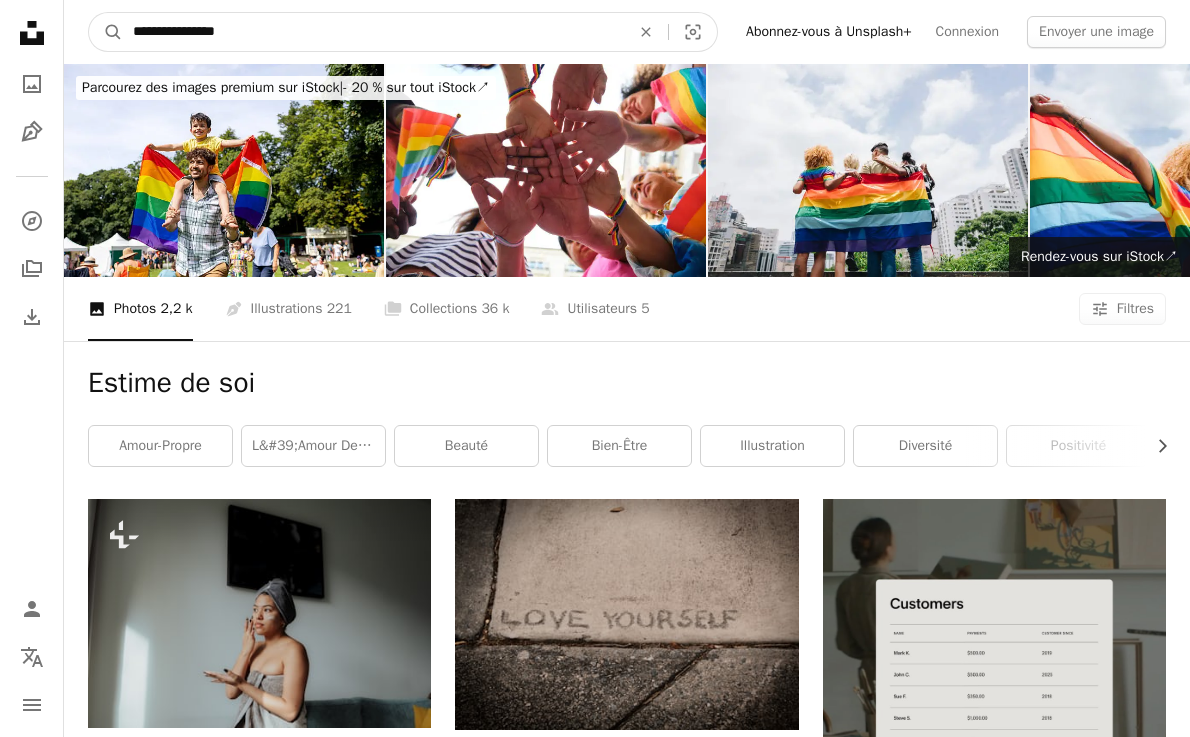 type on "**********" 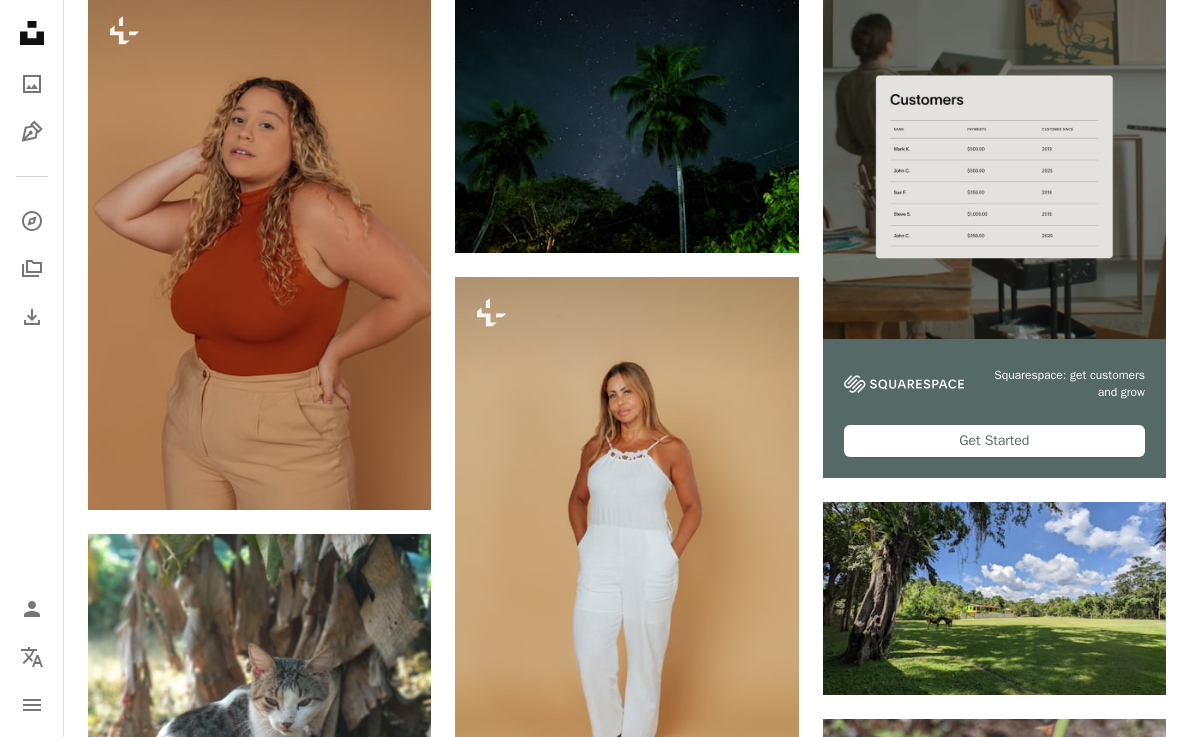 scroll, scrollTop: 0, scrollLeft: 0, axis: both 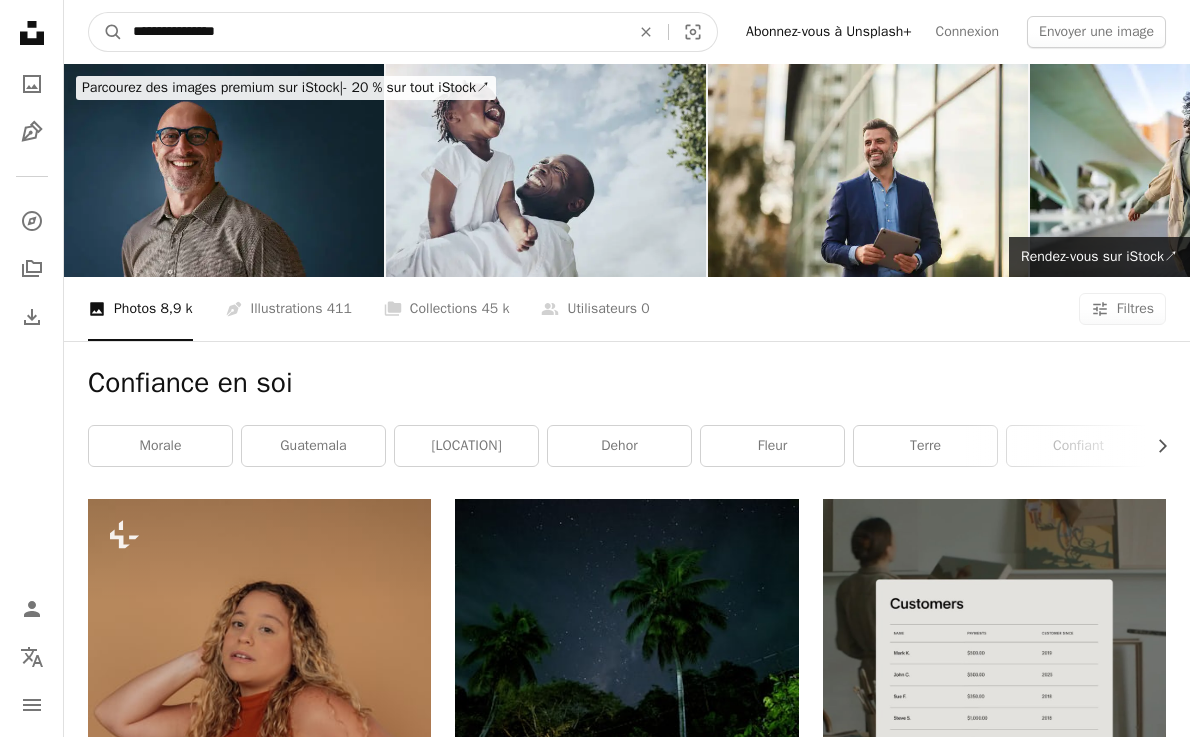 drag, startPoint x: 269, startPoint y: 34, endPoint x: 104, endPoint y: -3, distance: 169.09761 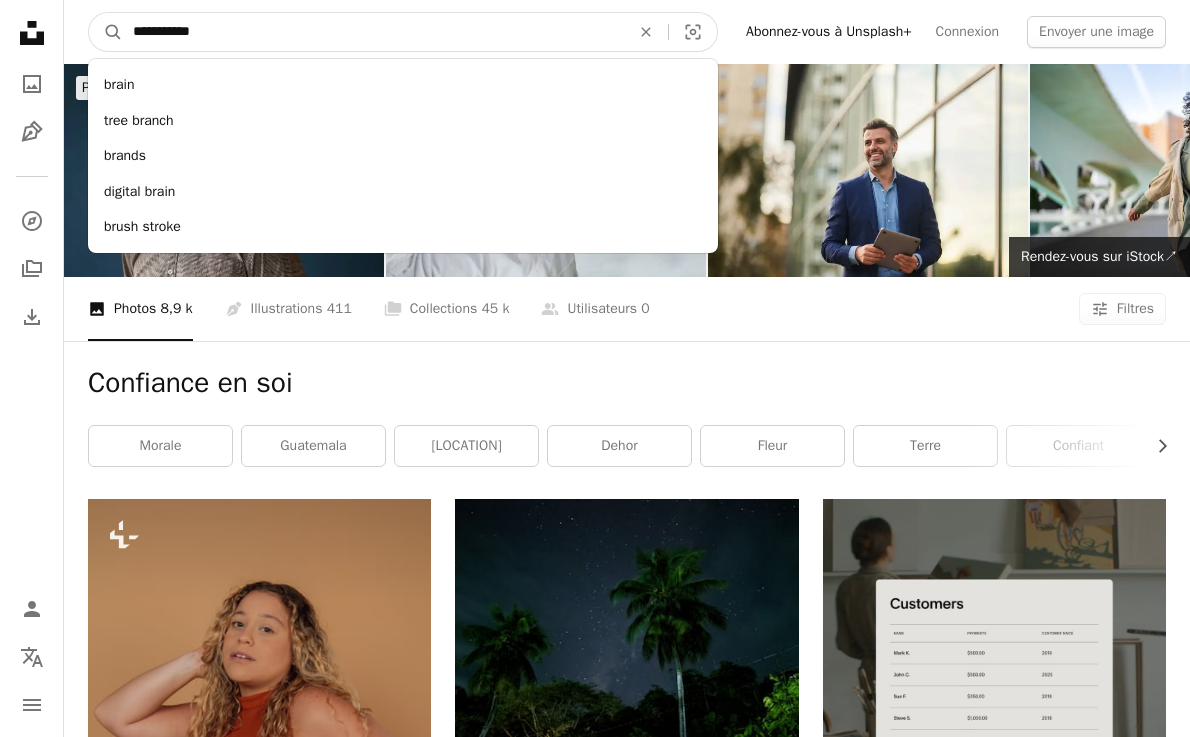 type on "**********" 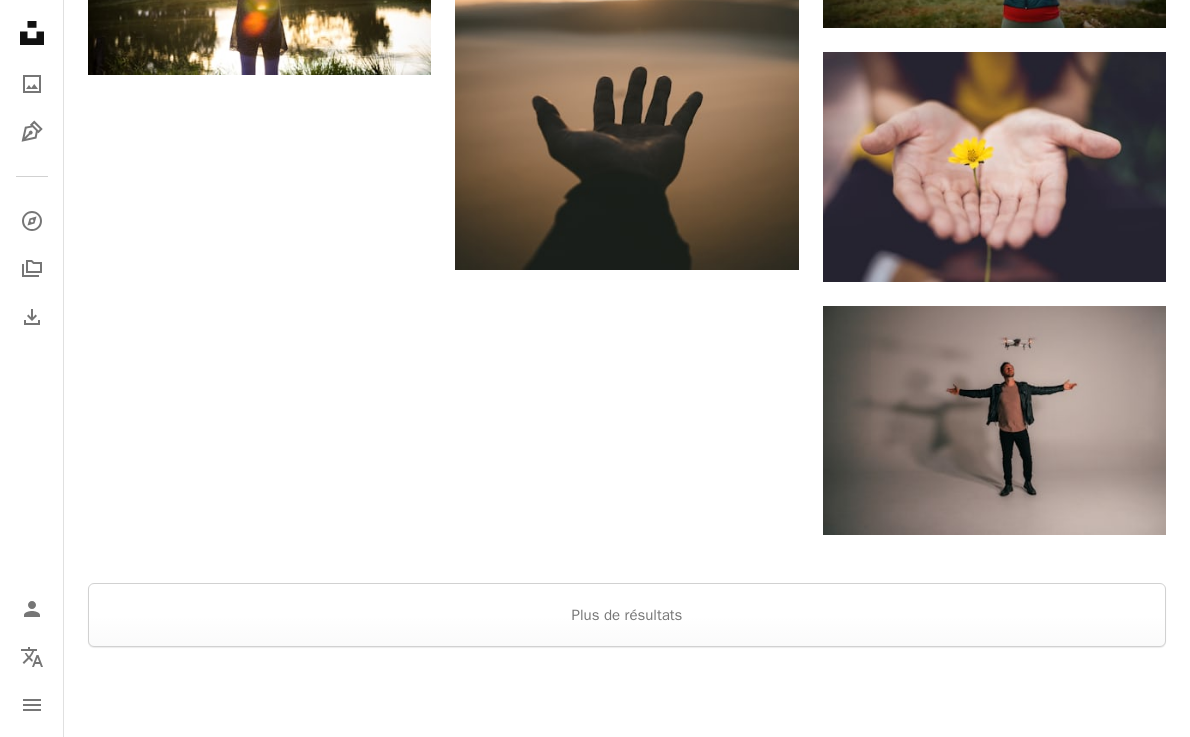 scroll, scrollTop: 2539, scrollLeft: 0, axis: vertical 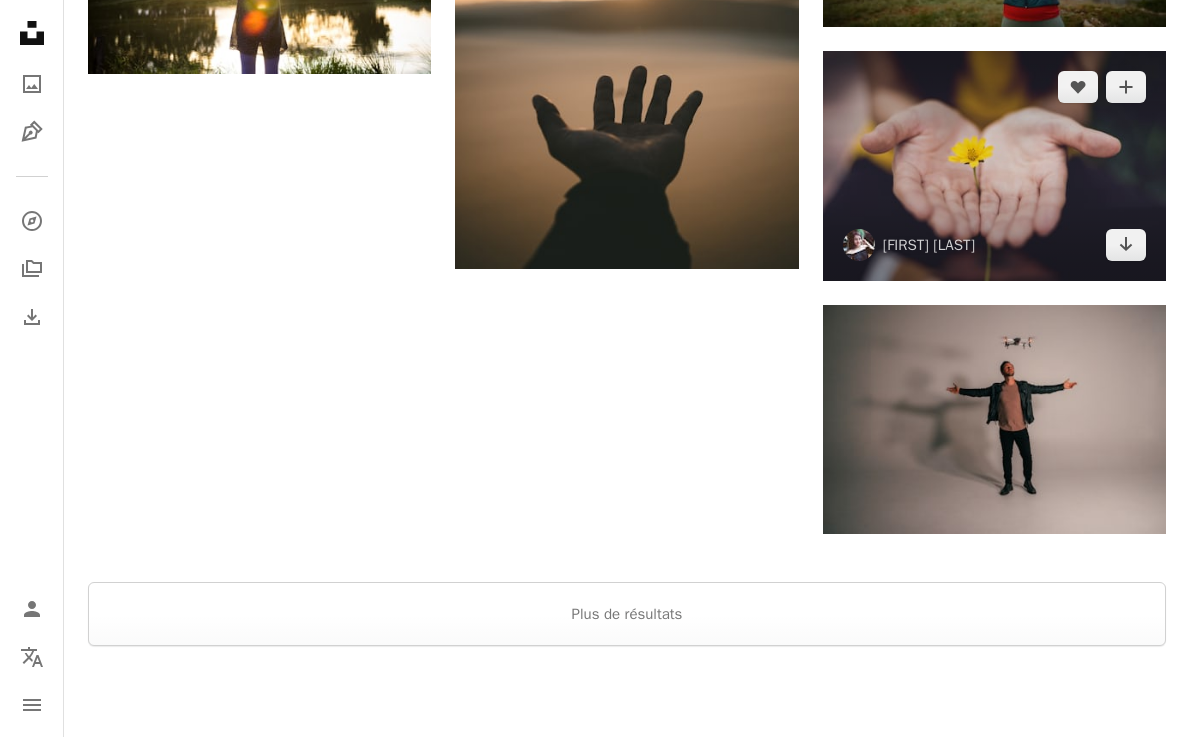 click at bounding box center (994, 165) 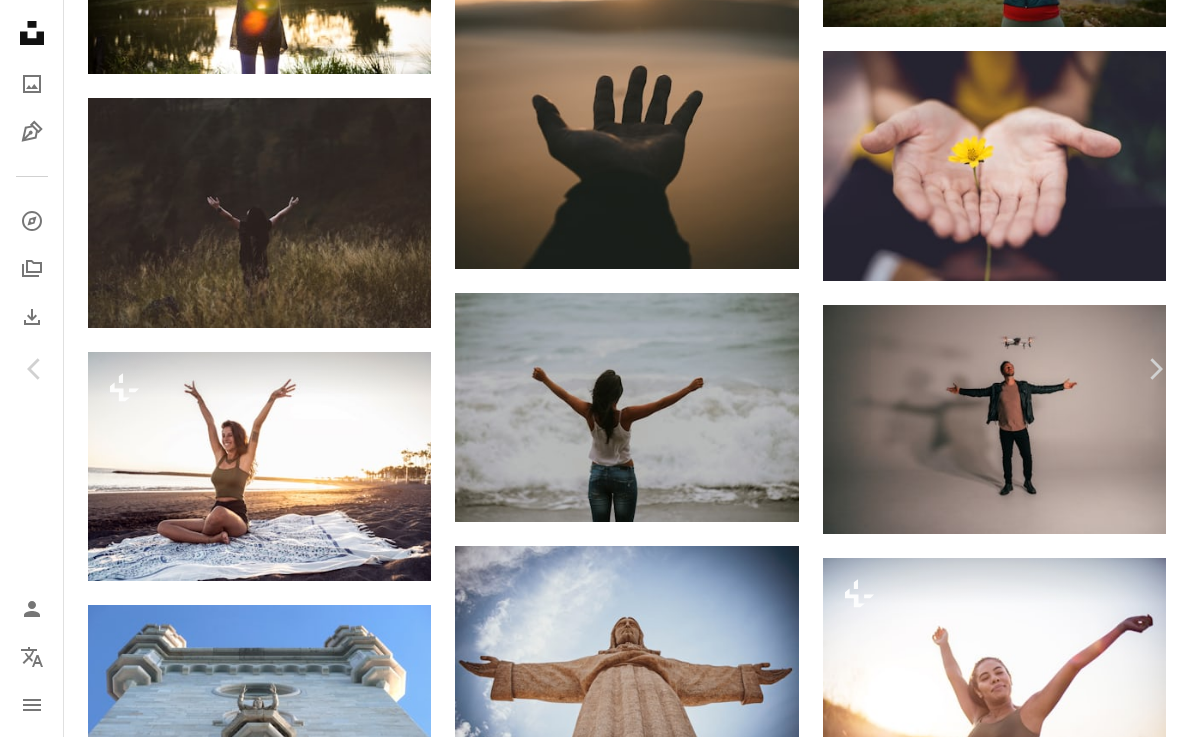 scroll, scrollTop: 7489, scrollLeft: 0, axis: vertical 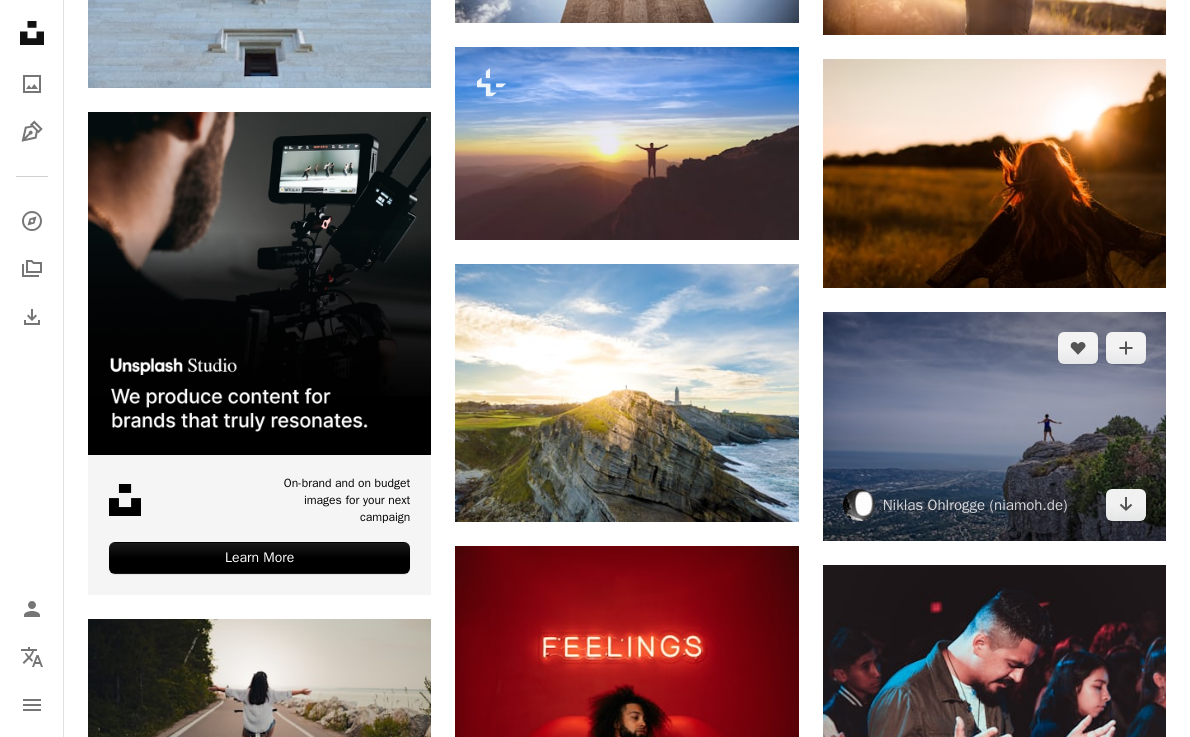click at bounding box center (994, 426) 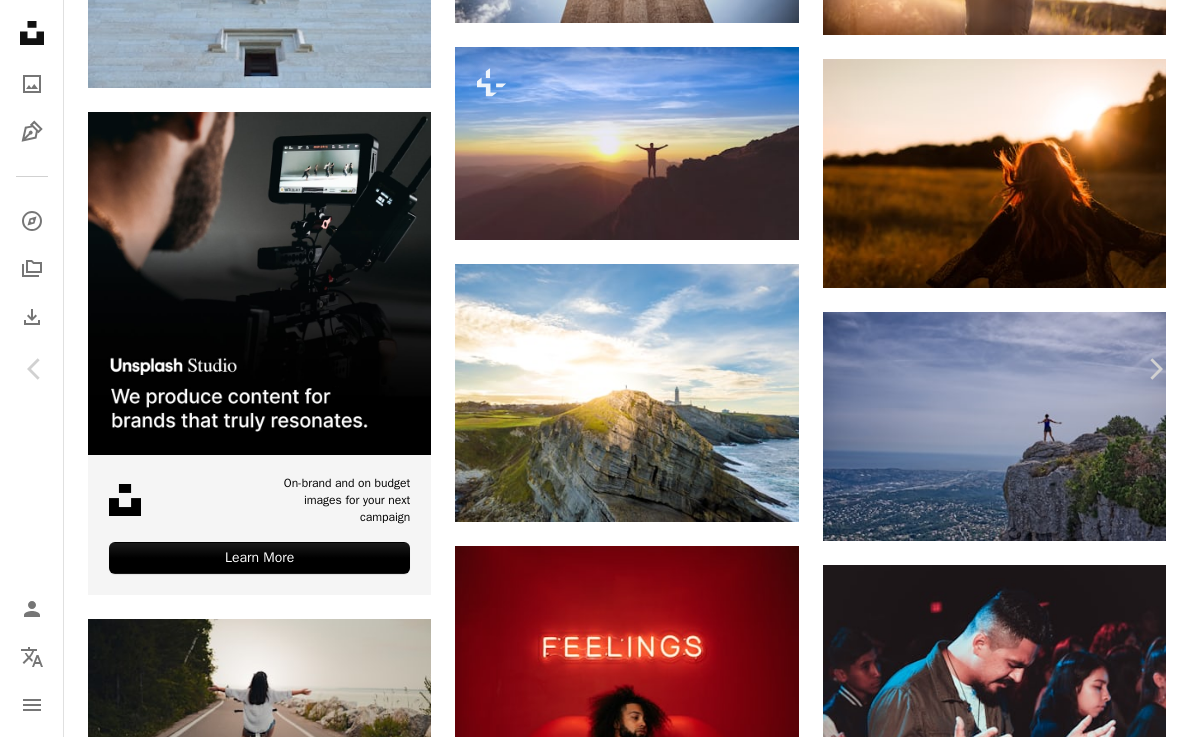 click on "An X shape" at bounding box center [20, 20] 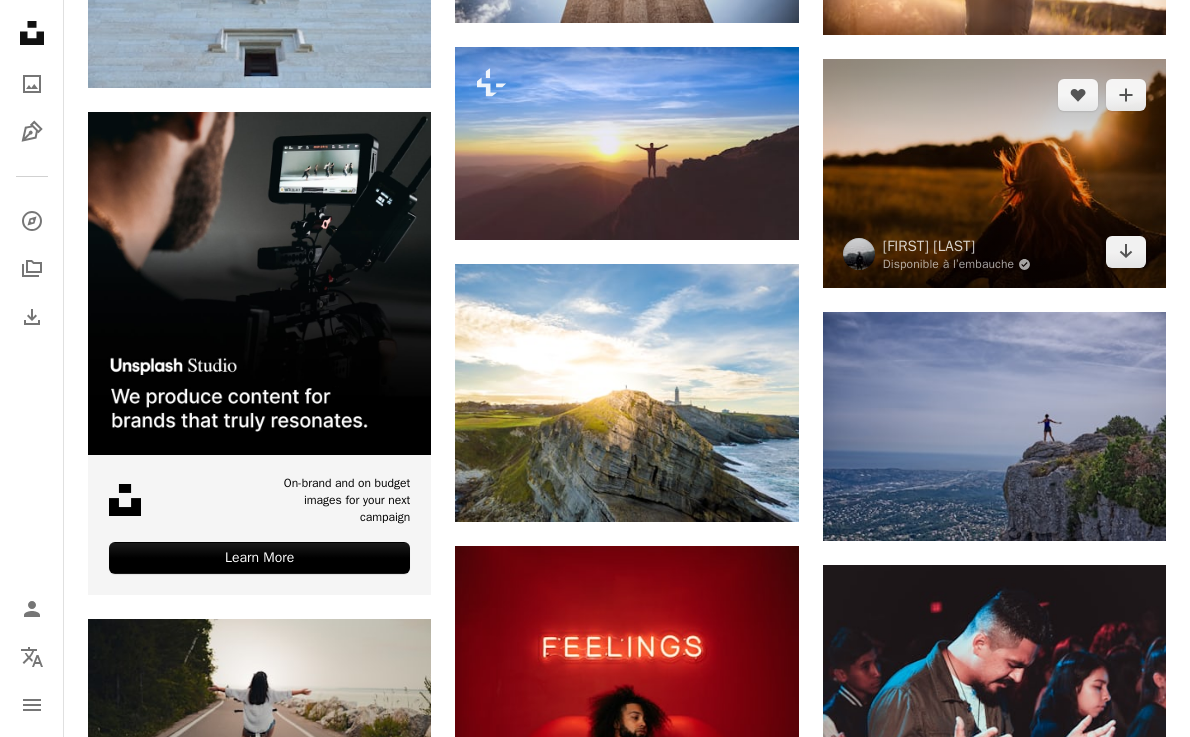 click at bounding box center [994, 173] 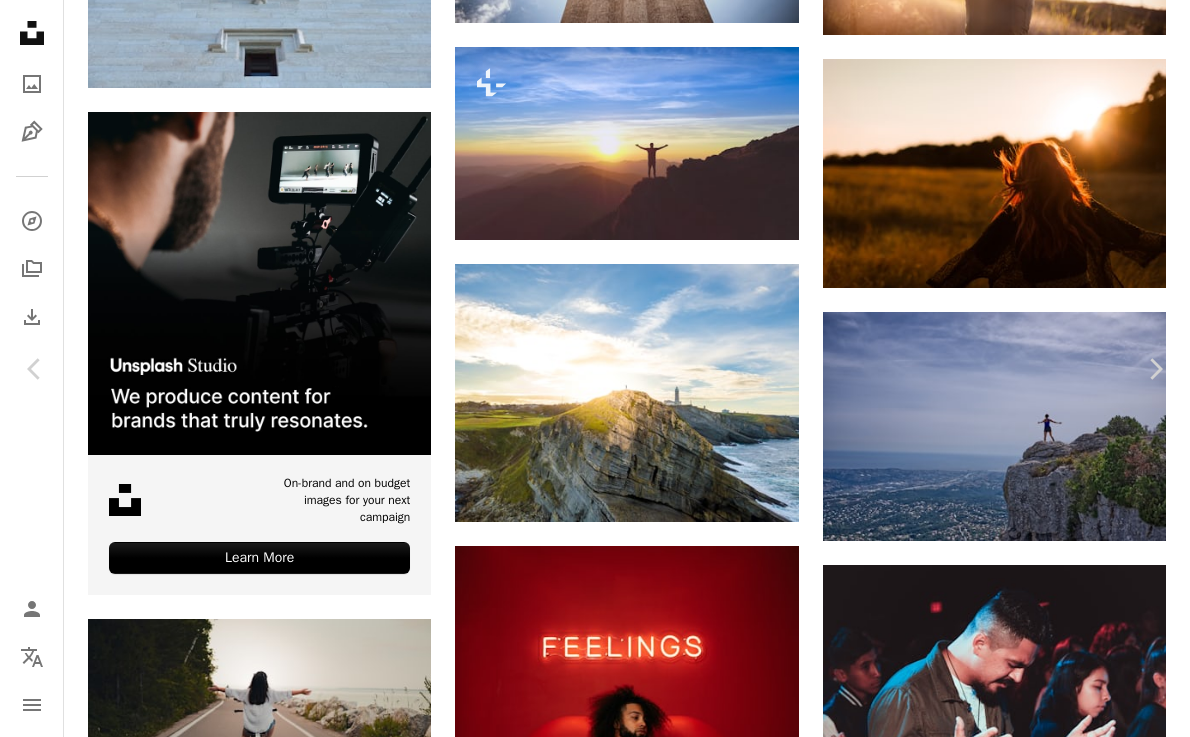 scroll, scrollTop: 7105, scrollLeft: 0, axis: vertical 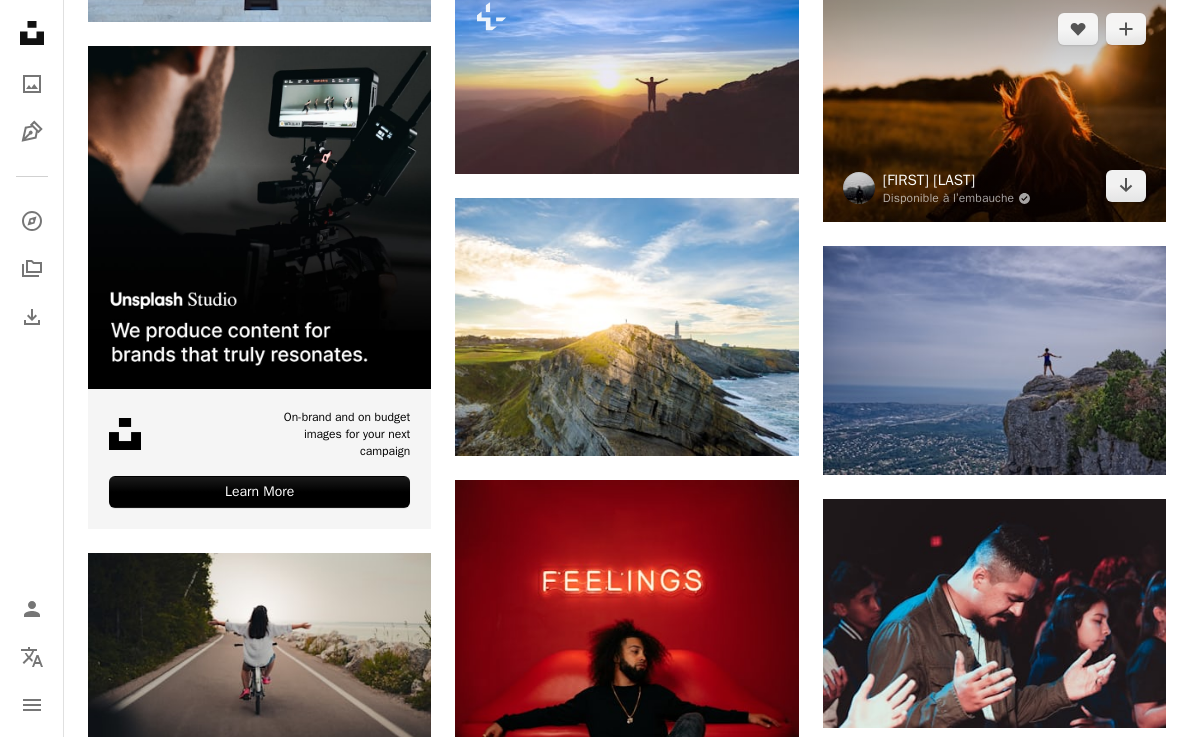 click on "[FIRST] [LAST]" at bounding box center [957, 180] 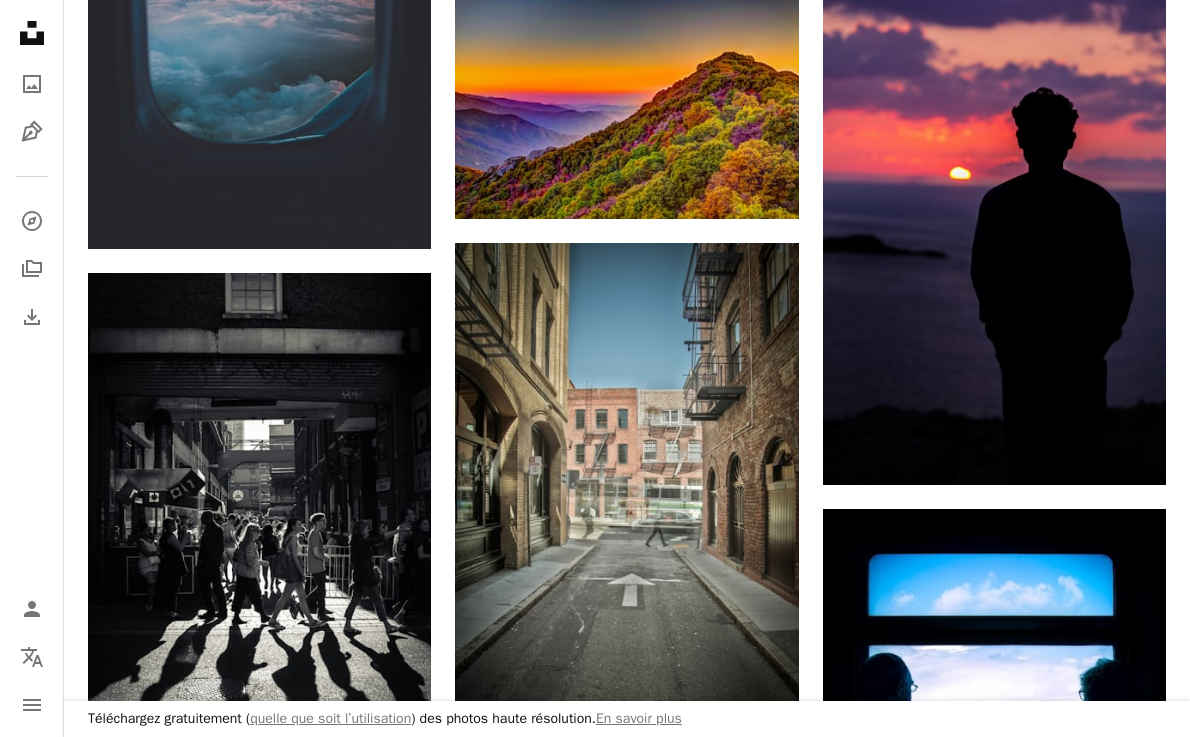 scroll, scrollTop: 3183, scrollLeft: 0, axis: vertical 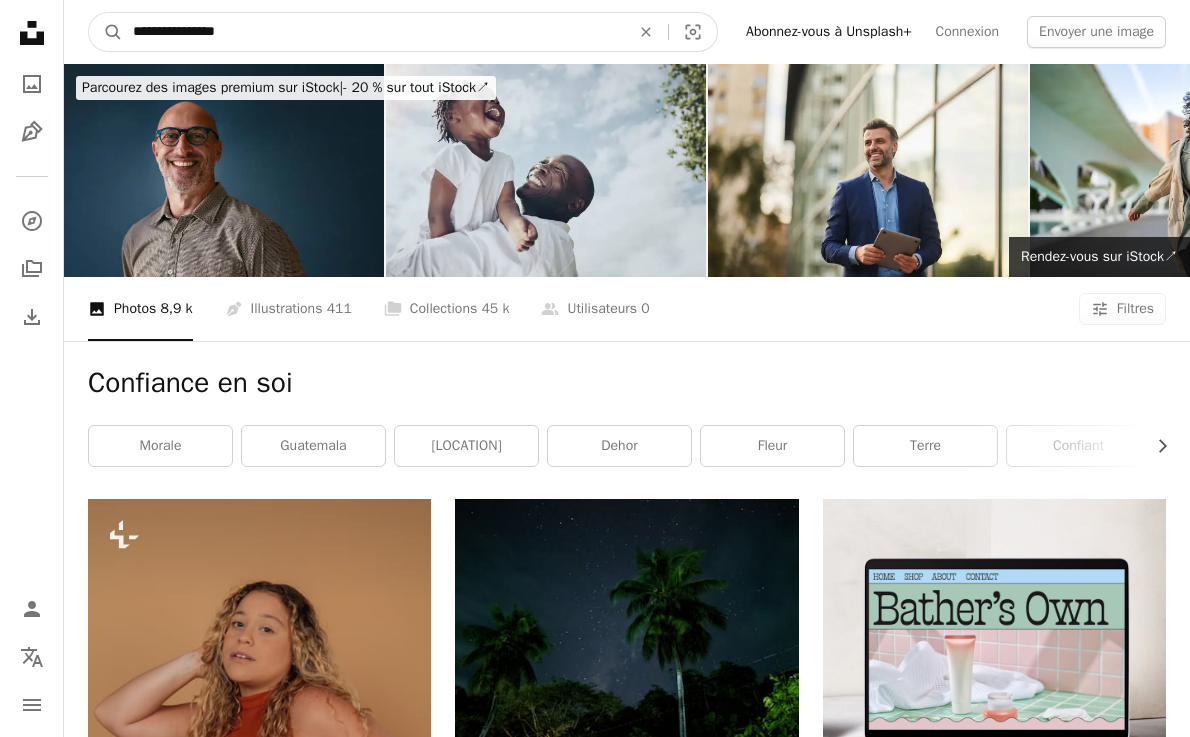click on "**********" at bounding box center (373, 32) 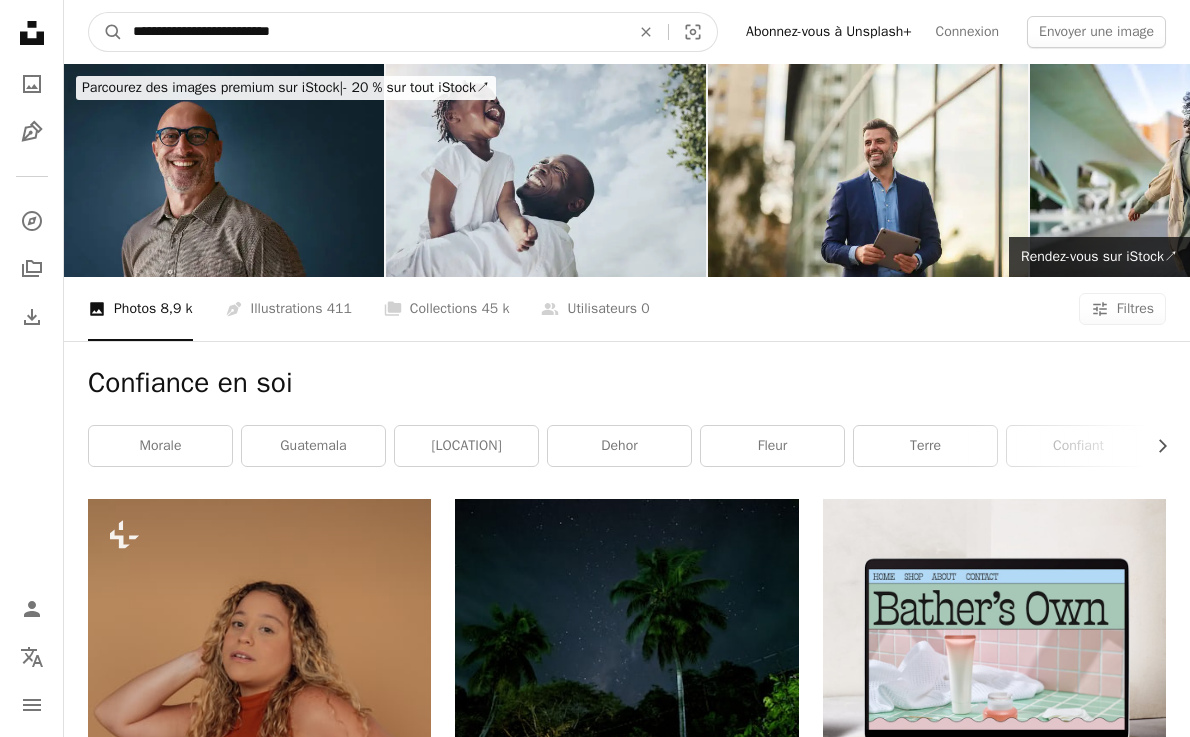 type on "**********" 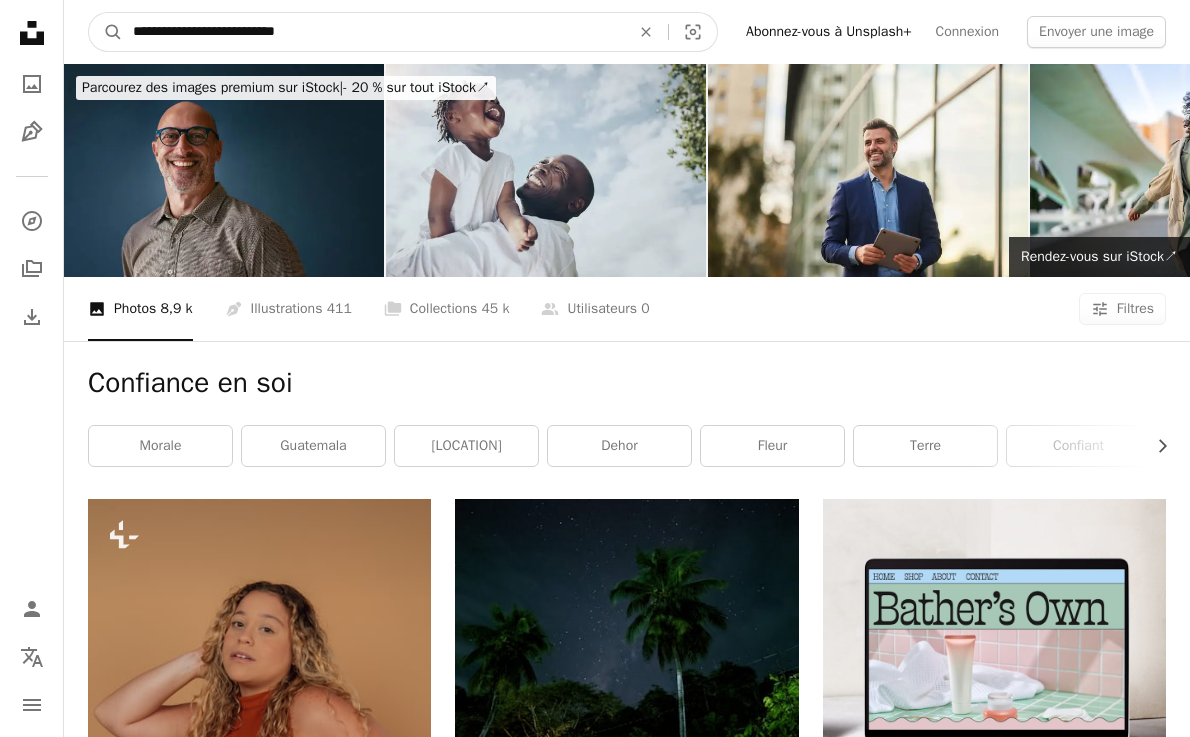 click on "A magnifying glass" at bounding box center [106, 32] 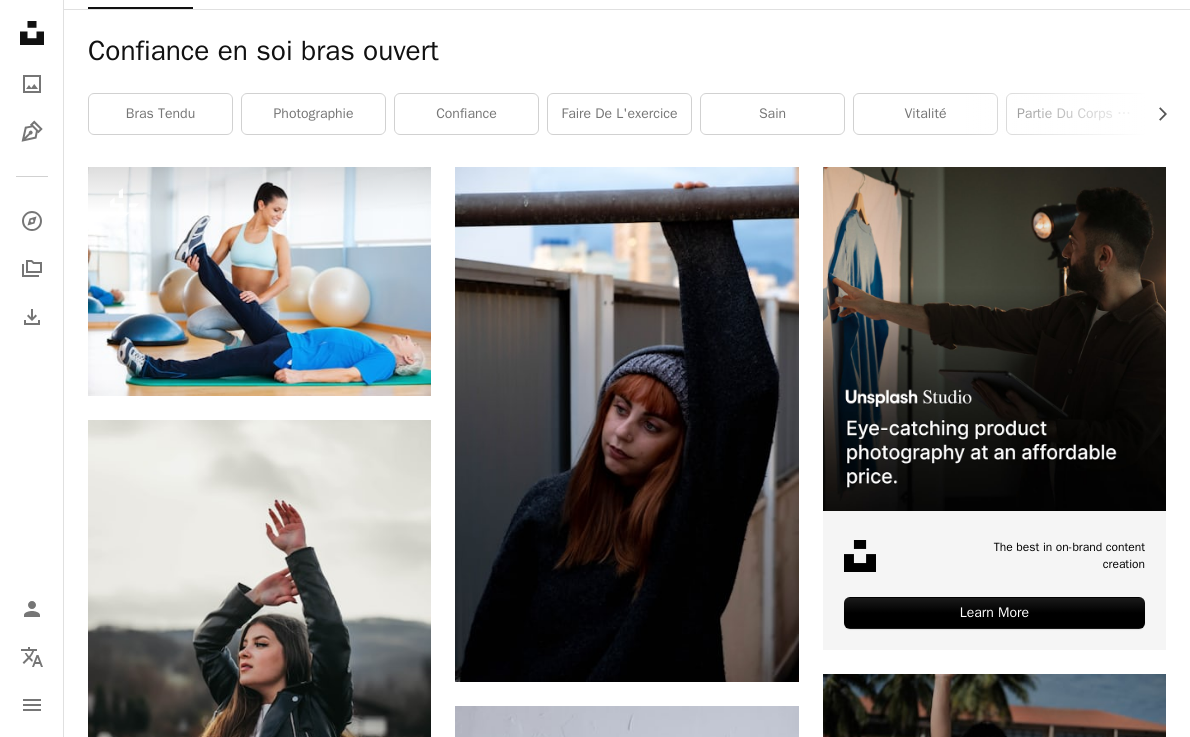 scroll, scrollTop: 0, scrollLeft: 0, axis: both 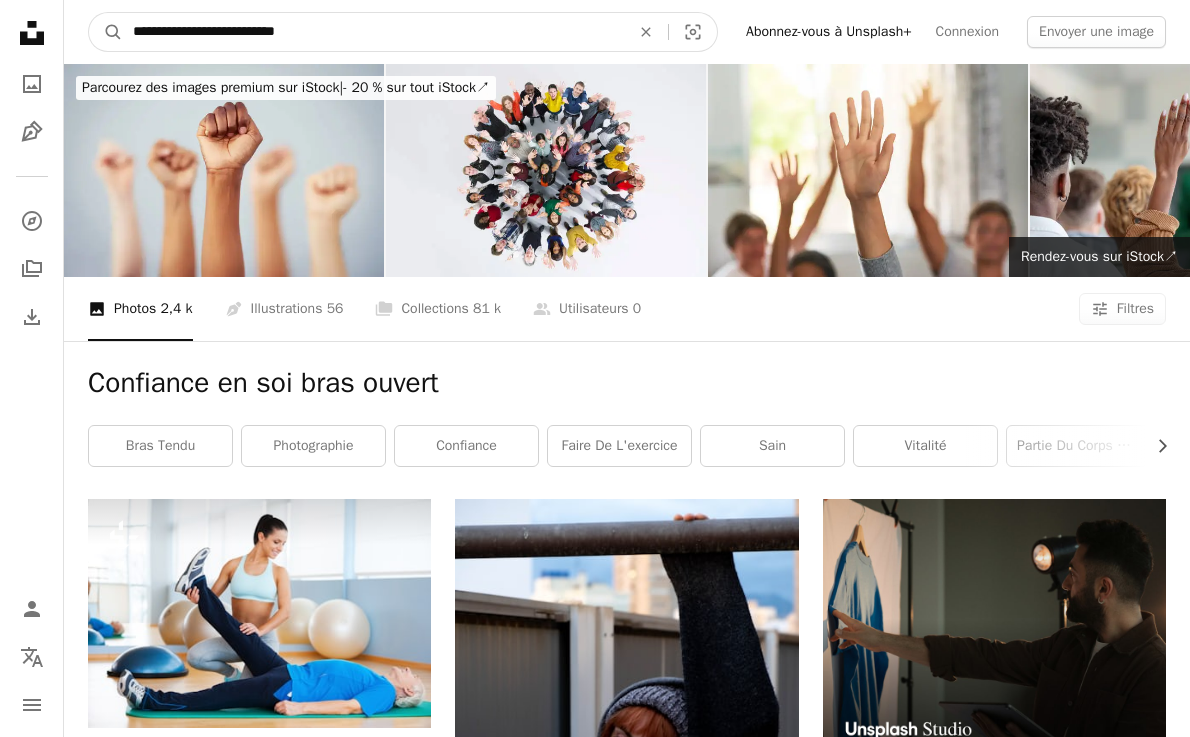 click on "**********" at bounding box center [373, 32] 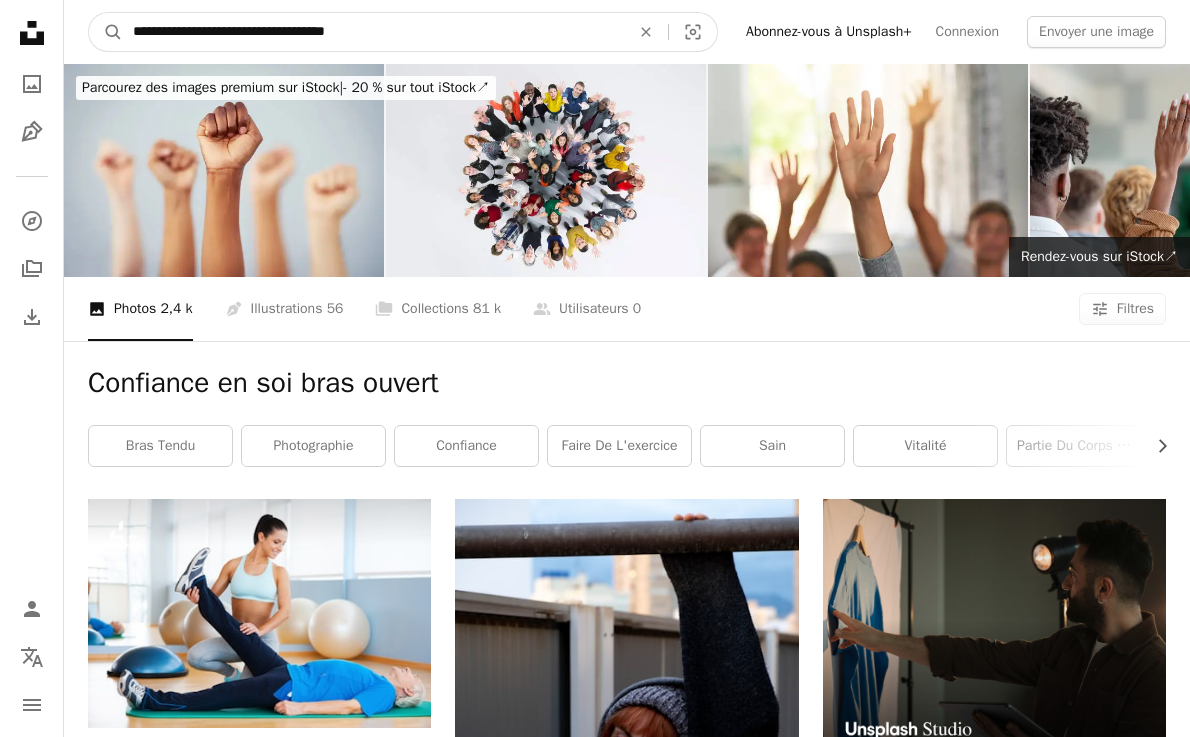 type on "**********" 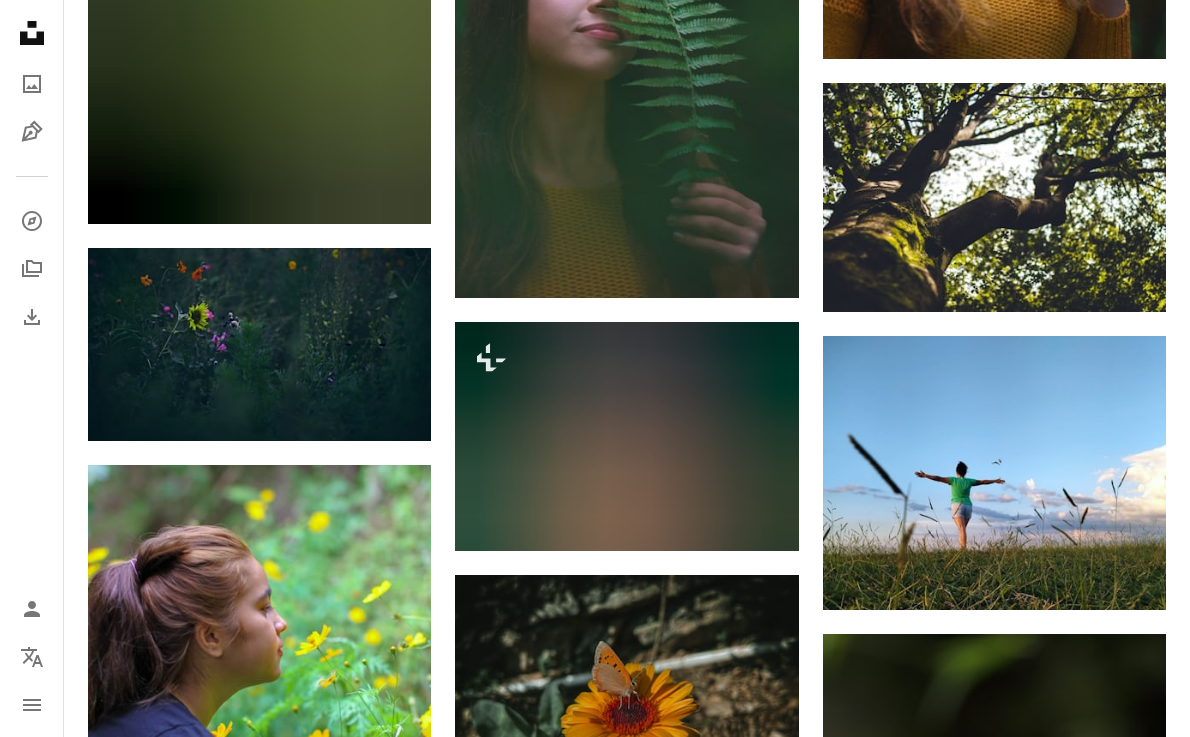 scroll, scrollTop: 2013, scrollLeft: 0, axis: vertical 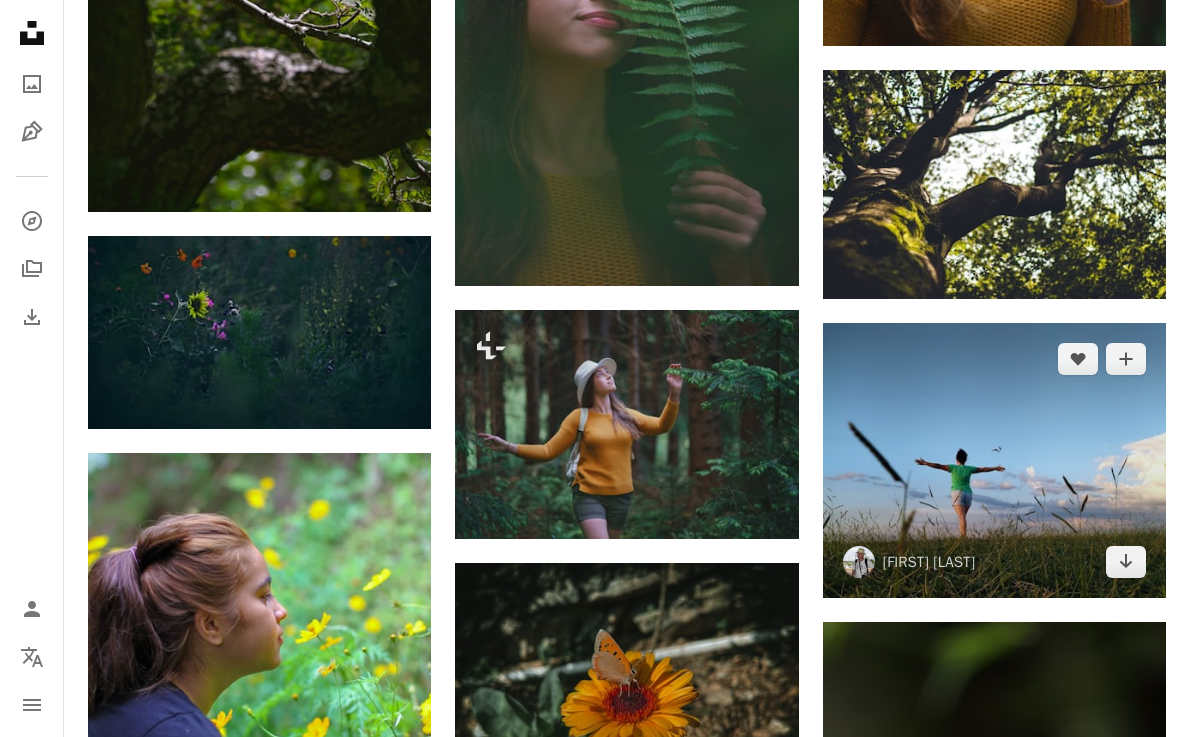 click at bounding box center (994, 460) 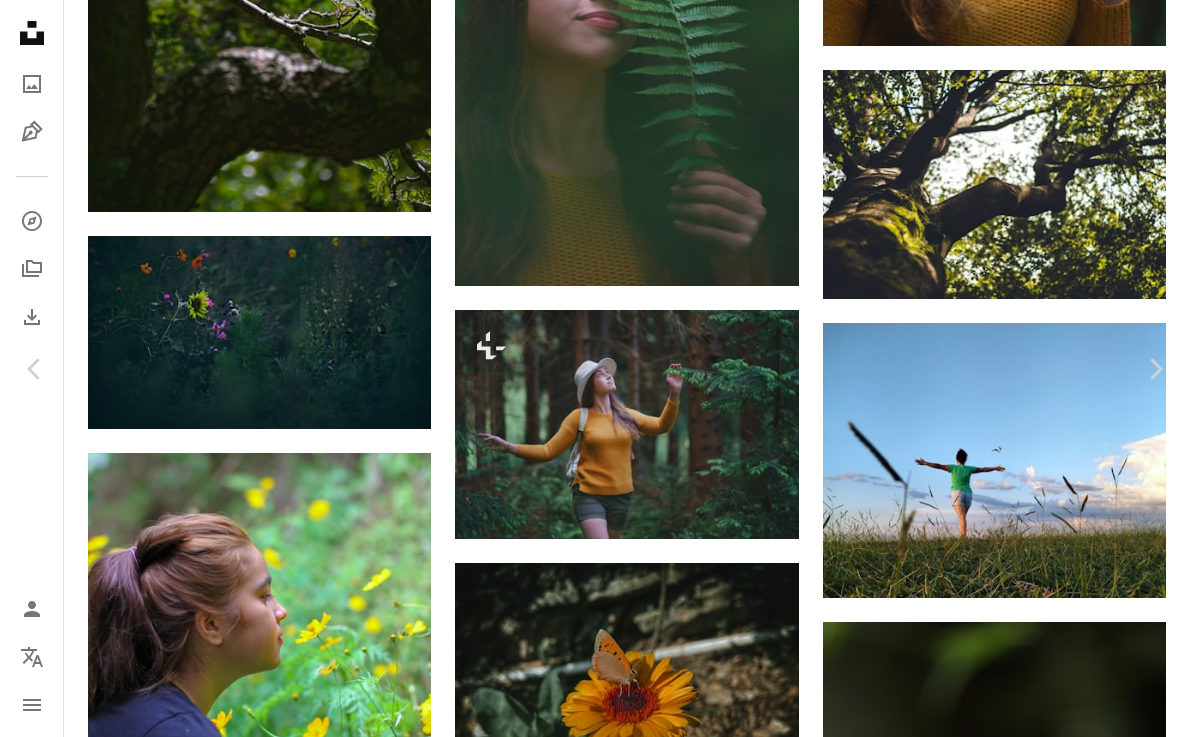 scroll, scrollTop: 701, scrollLeft: 0, axis: vertical 